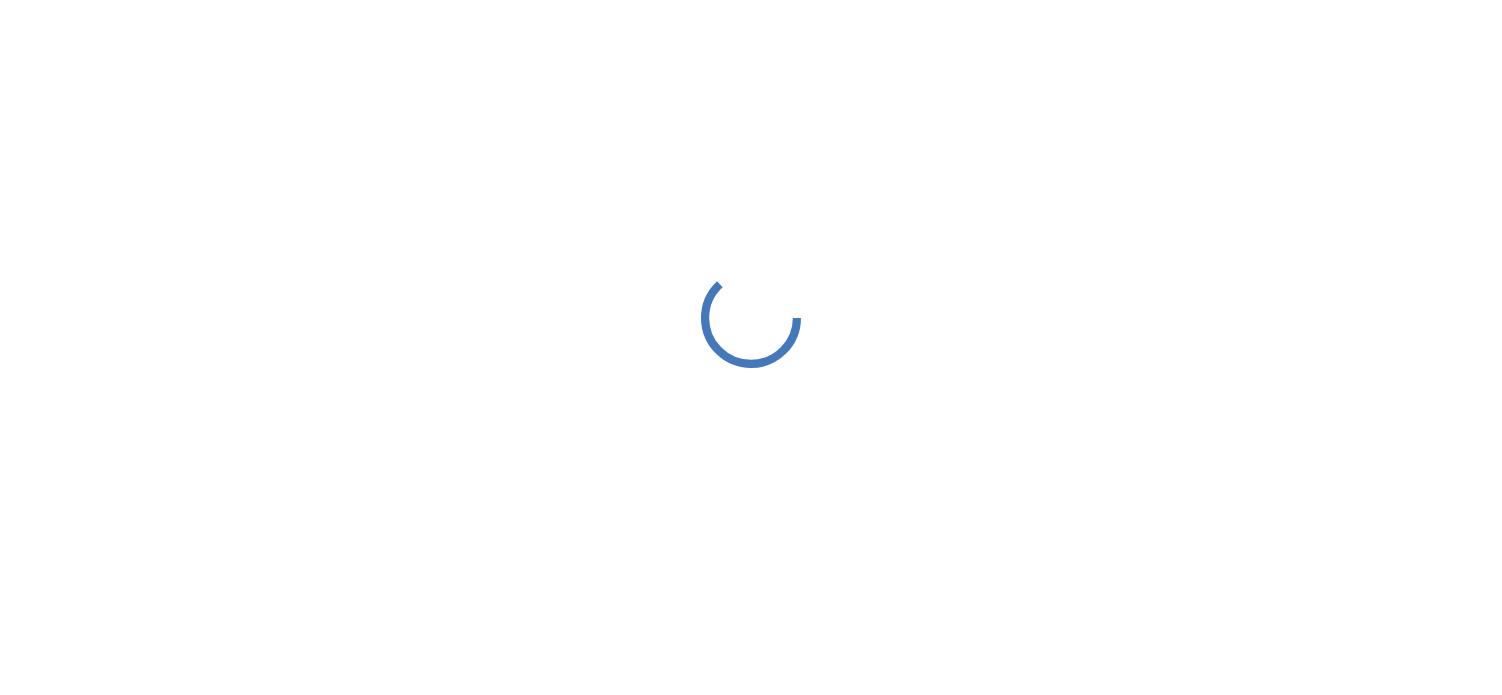 scroll, scrollTop: 0, scrollLeft: 0, axis: both 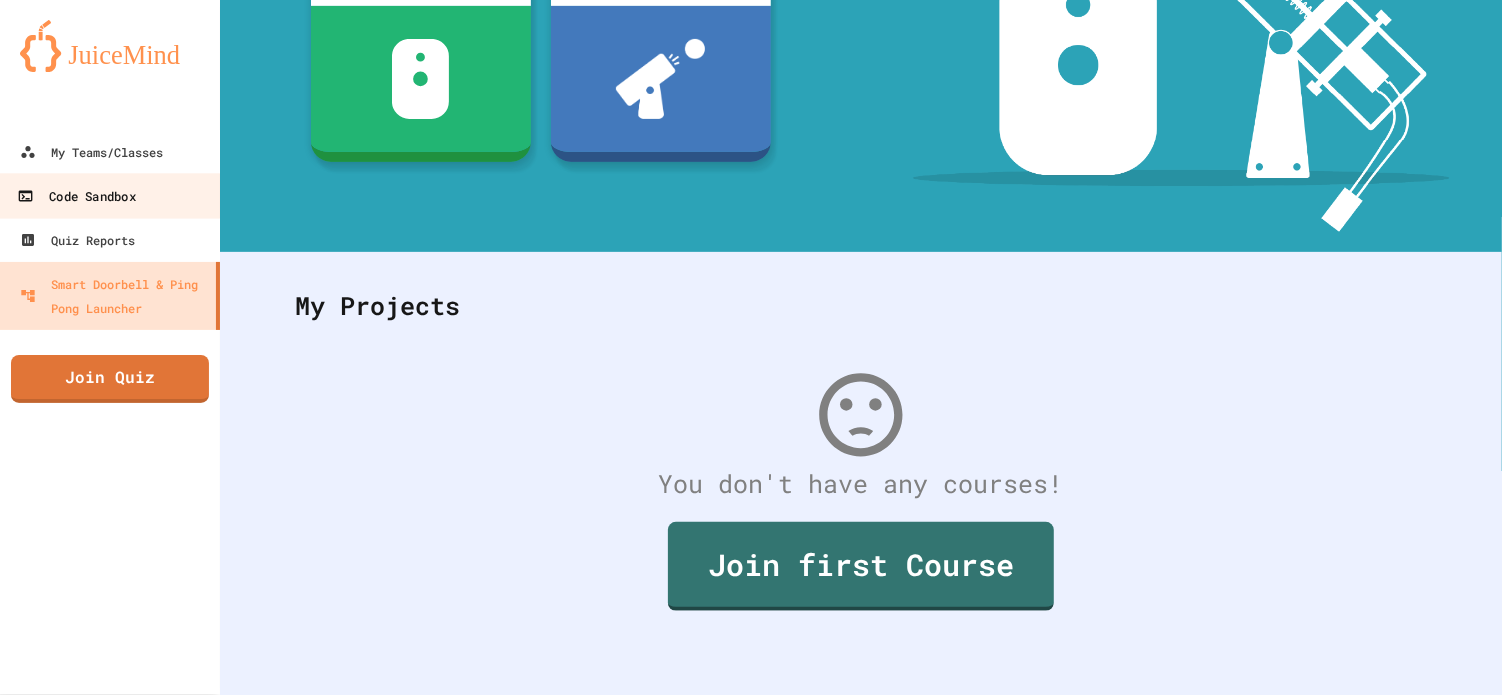 click on "Code Sandbox" at bounding box center [110, 195] 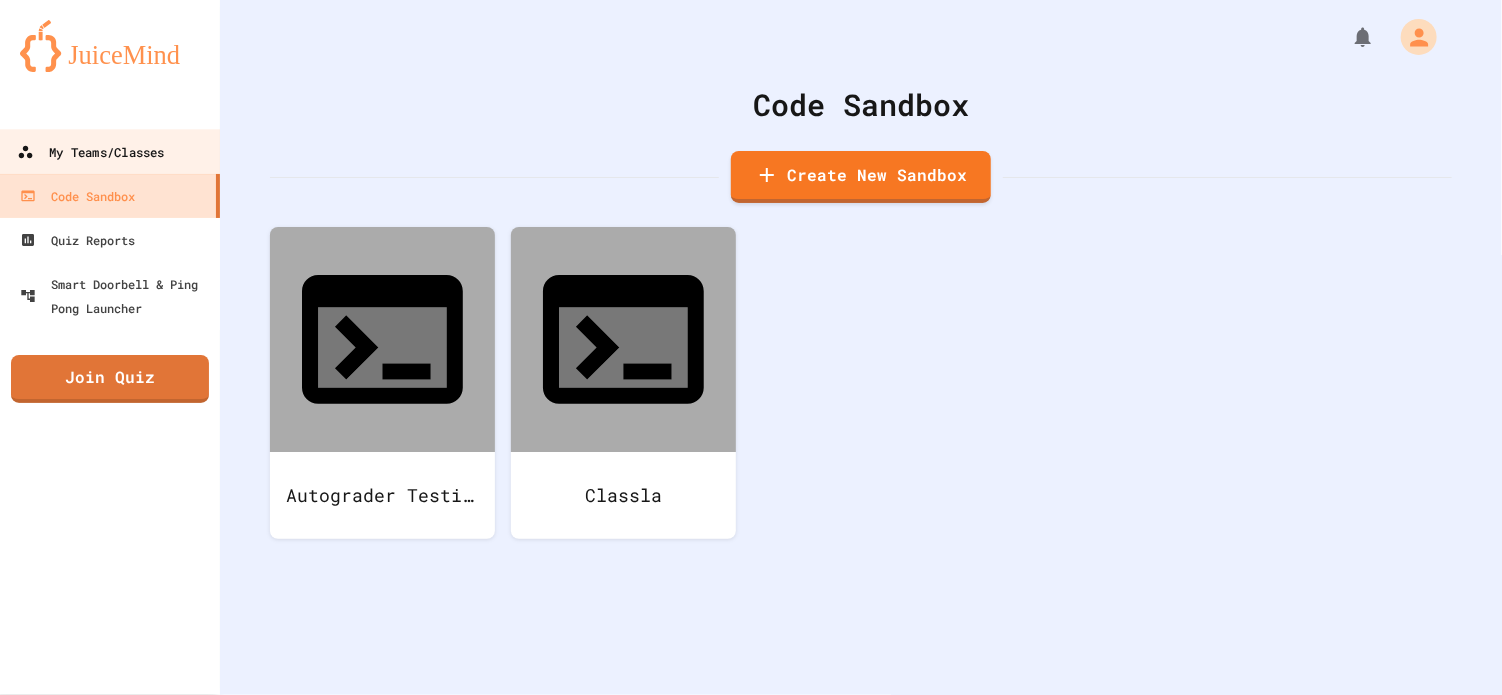 click on "My Teams/Classes" at bounding box center (90, 152) 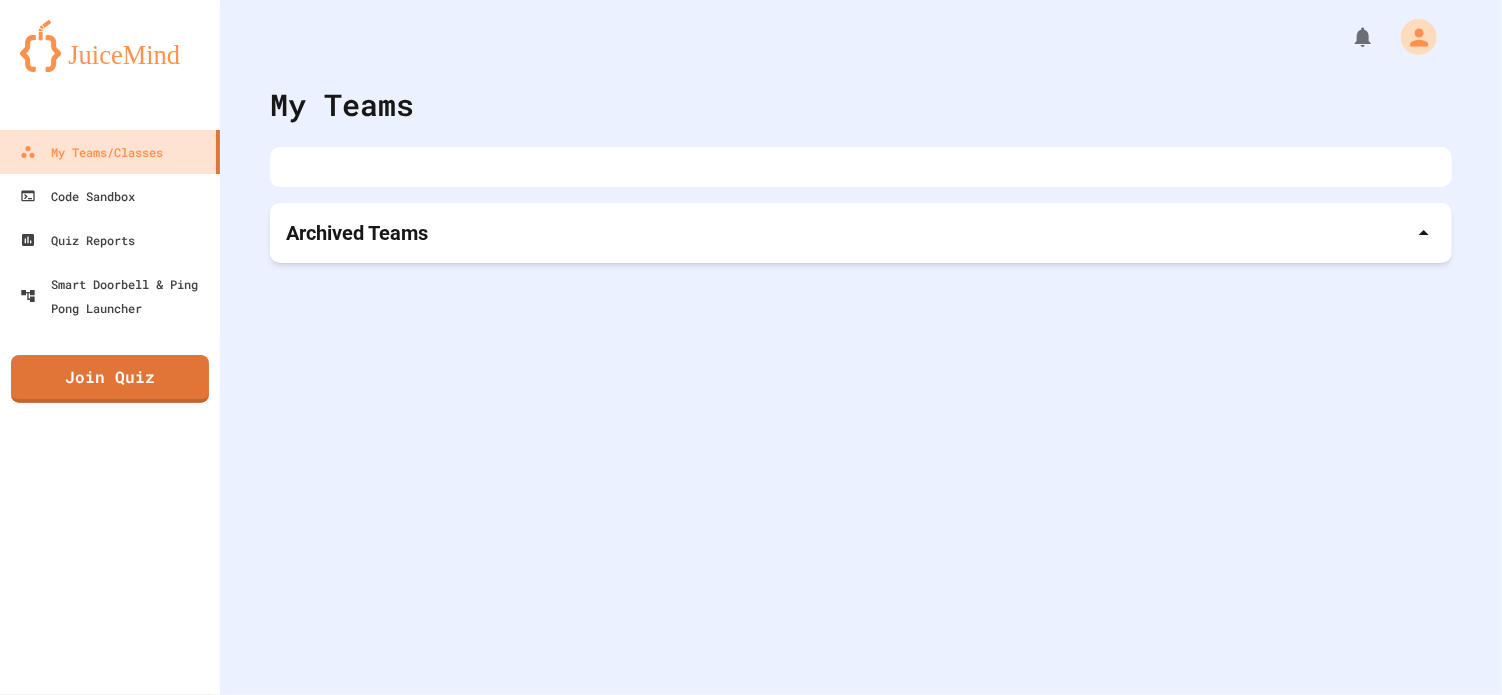 click on "Archived Teams" at bounding box center (861, 233) 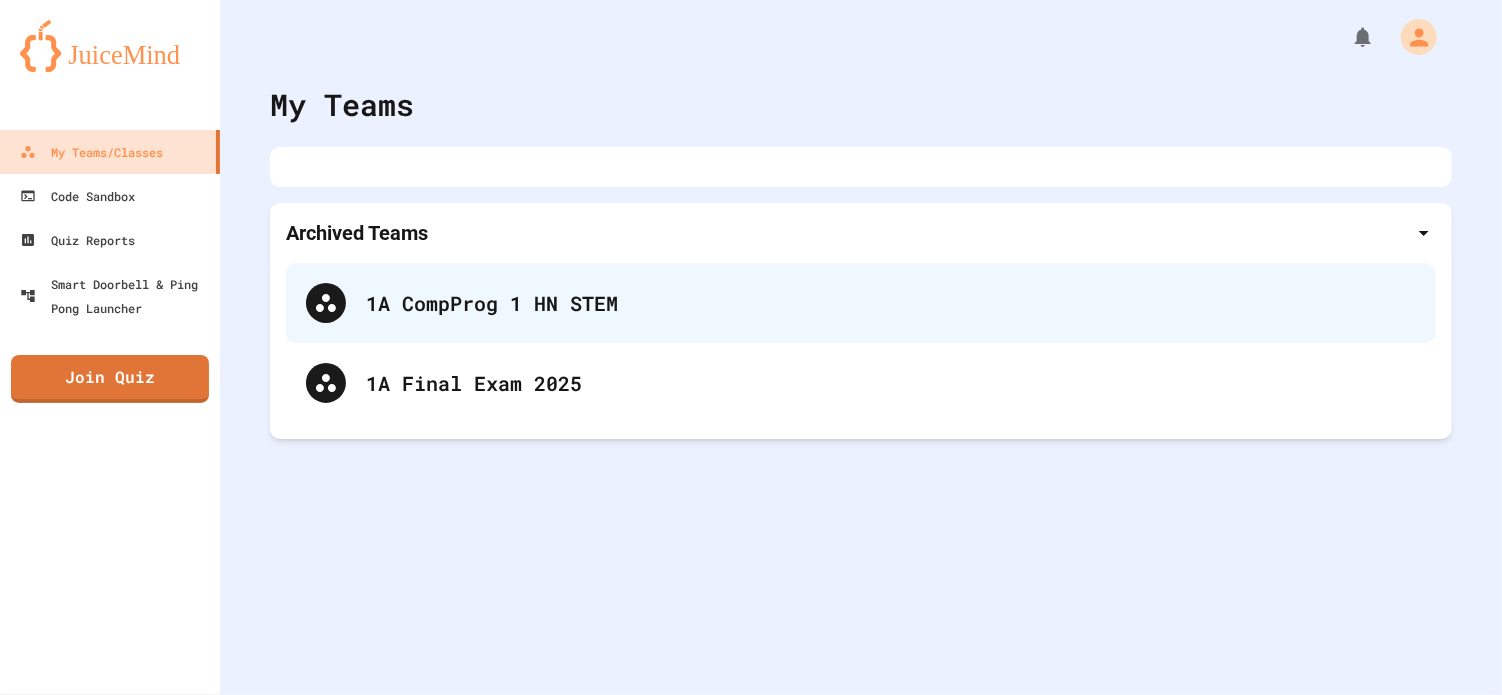 click on "1A CompProg 1 HN STEM" at bounding box center (861, 303) 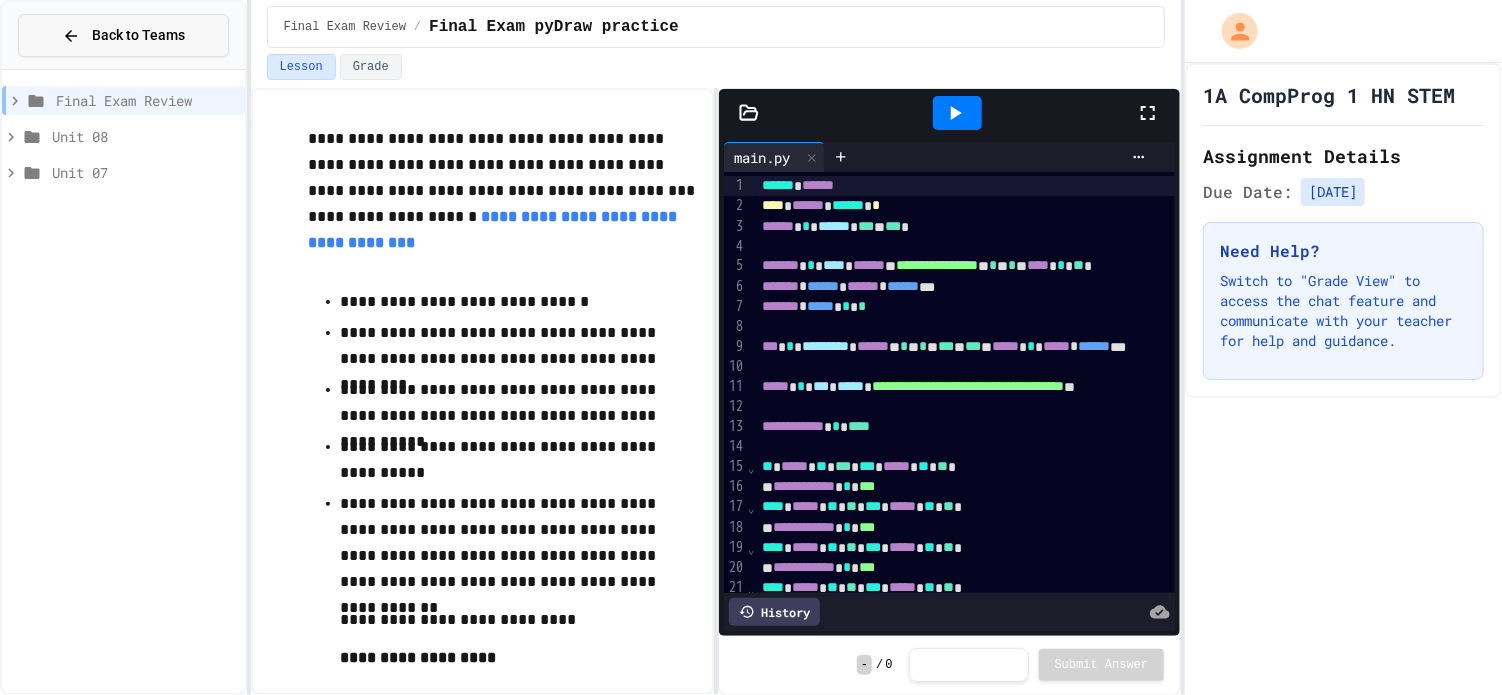 click on "Back to Teams" at bounding box center (123, 35) 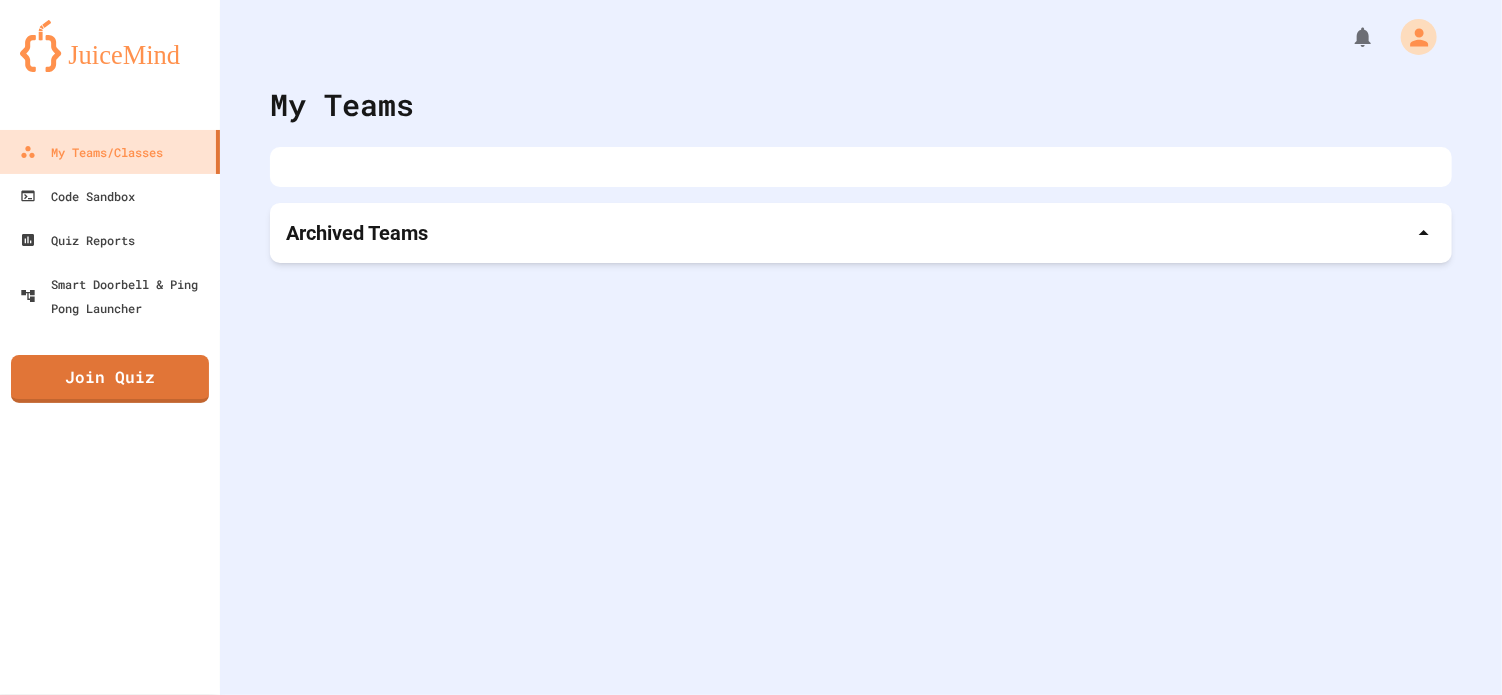 click at bounding box center (110, 46) 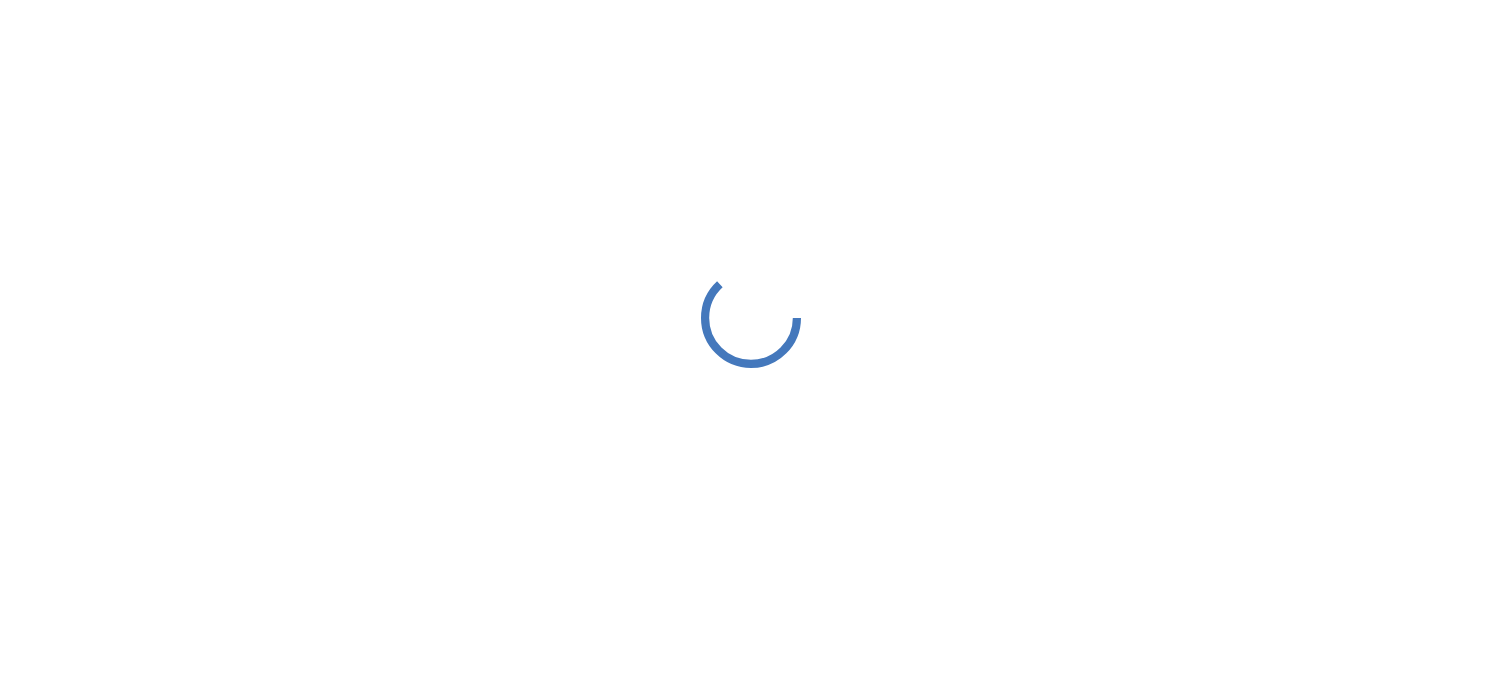 scroll, scrollTop: 0, scrollLeft: 0, axis: both 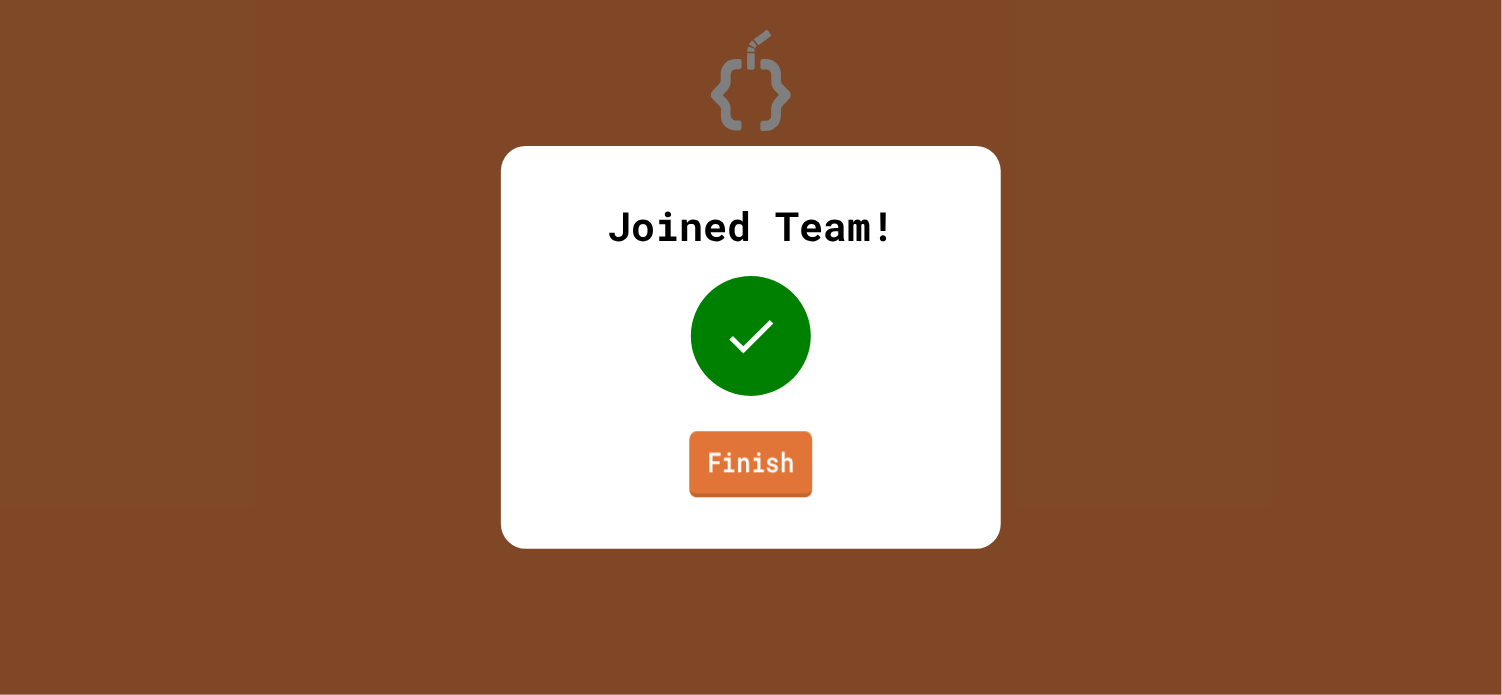 click on "Finish" at bounding box center (750, 464) 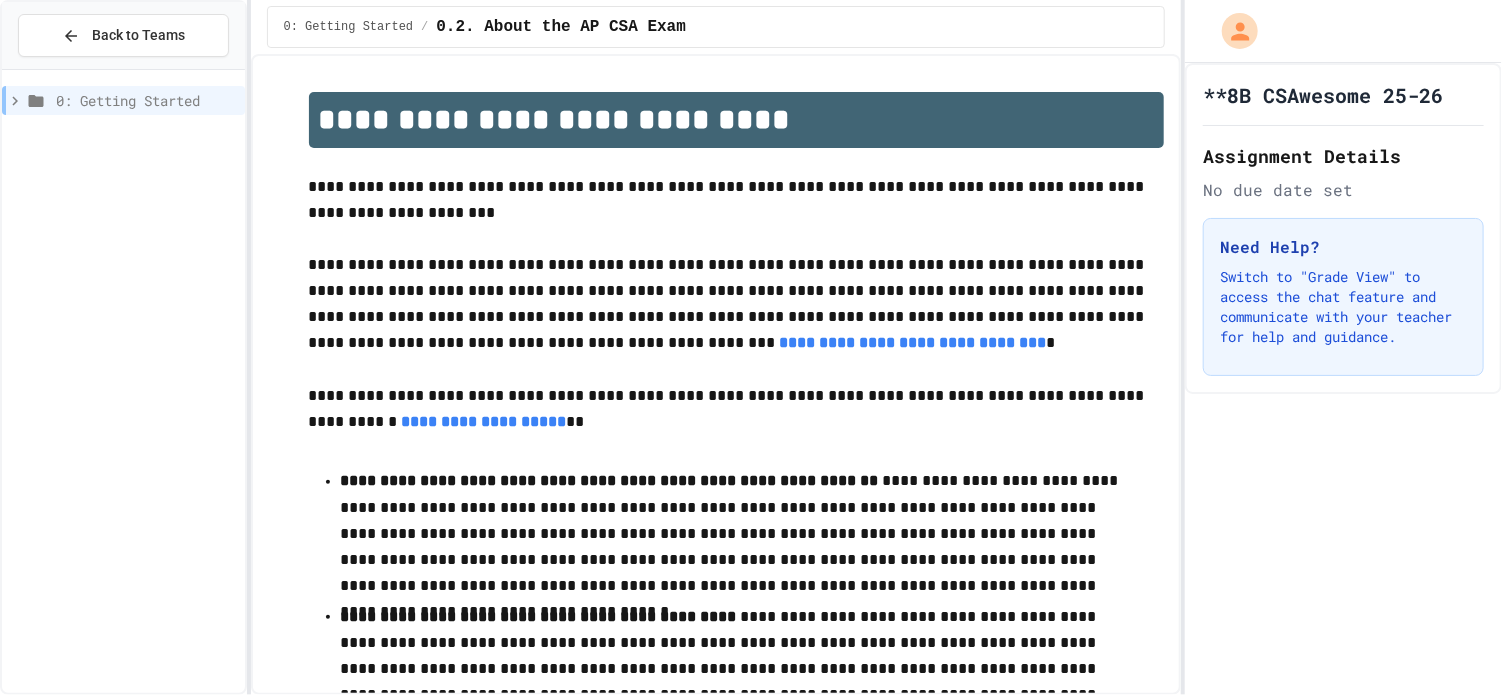 click on "0: Getting Started" at bounding box center [146, 100] 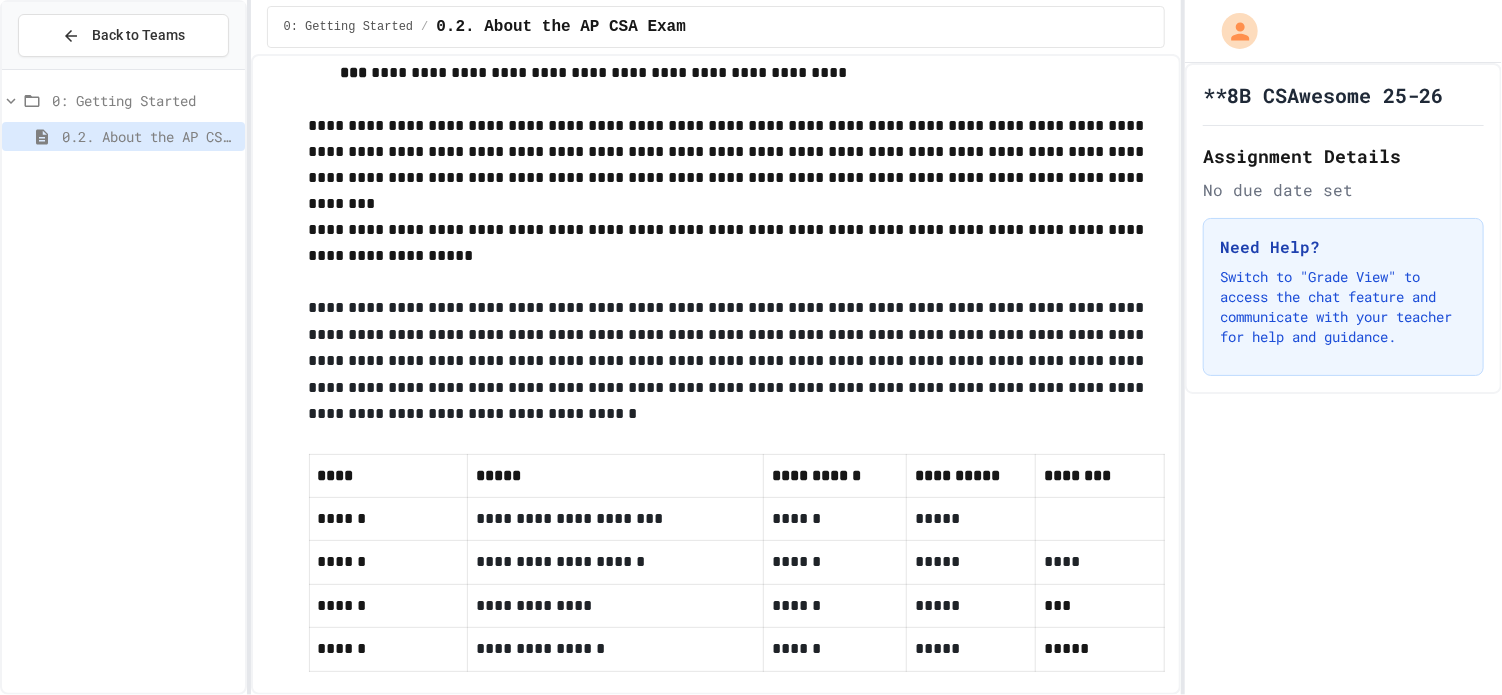 scroll, scrollTop: 1152, scrollLeft: 0, axis: vertical 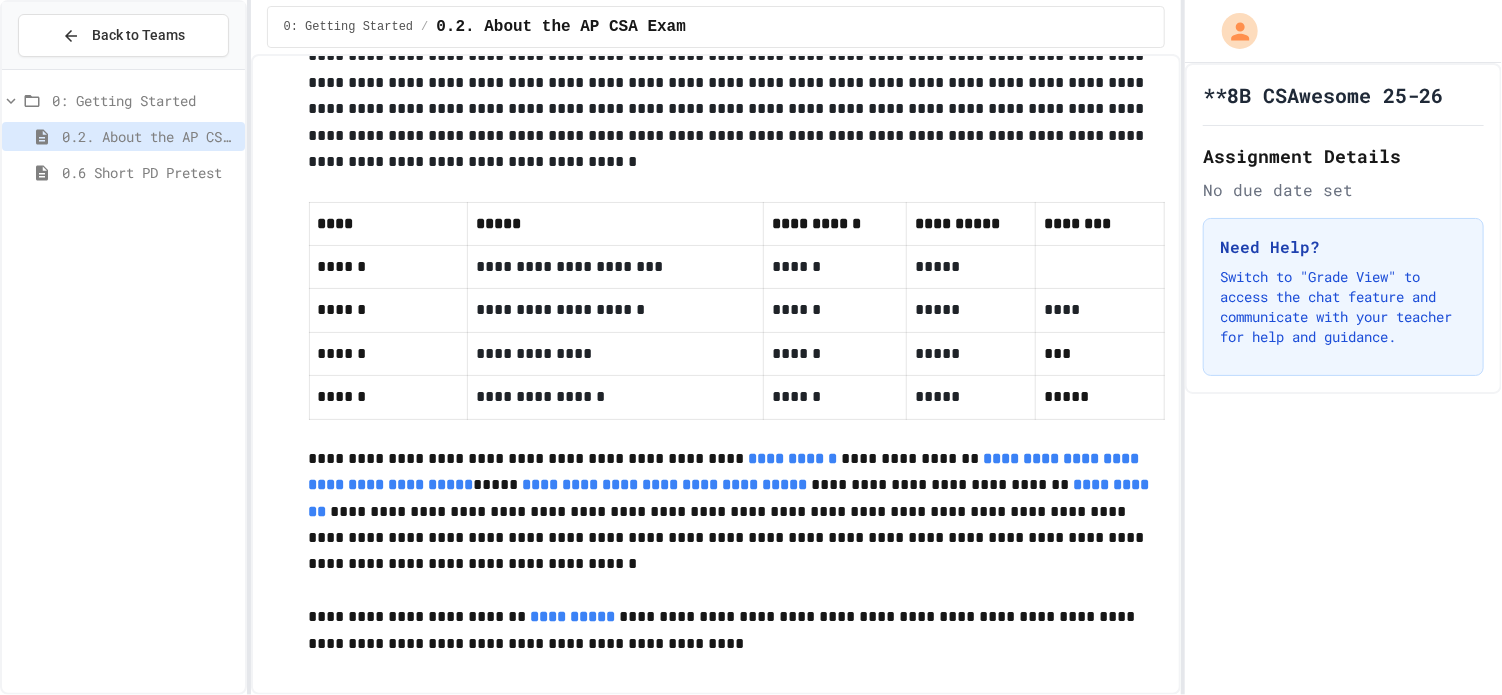 click on "0.6 Short PD Pretest" at bounding box center [149, 172] 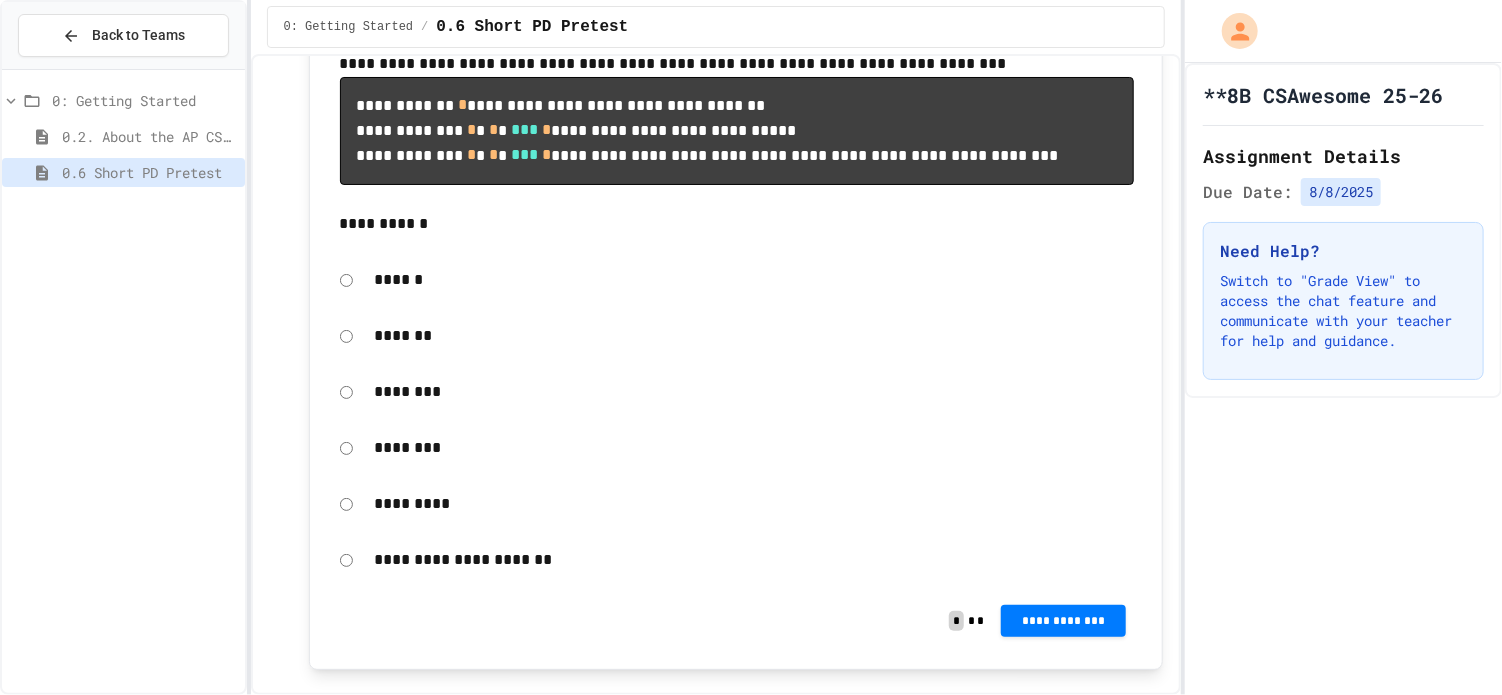 scroll, scrollTop: 1044, scrollLeft: 0, axis: vertical 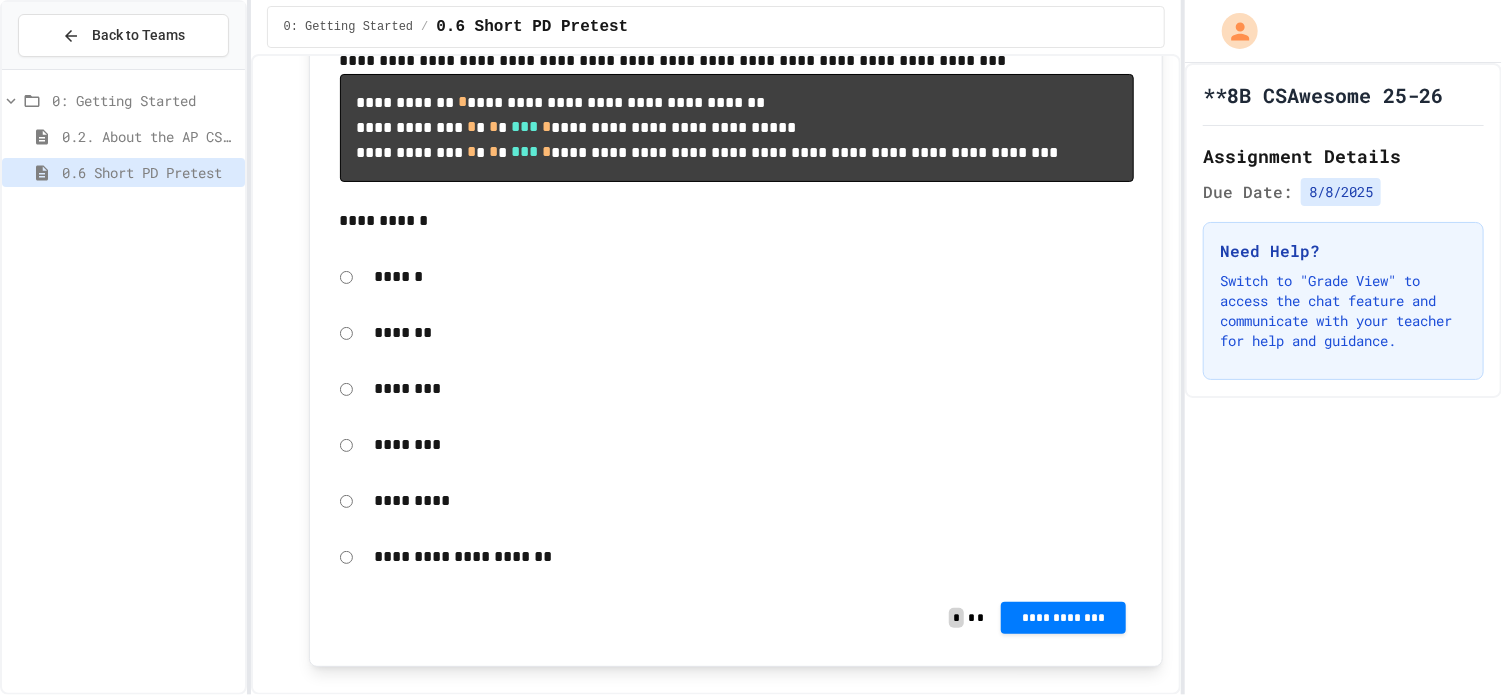 click on "********" at bounding box center (754, 389) 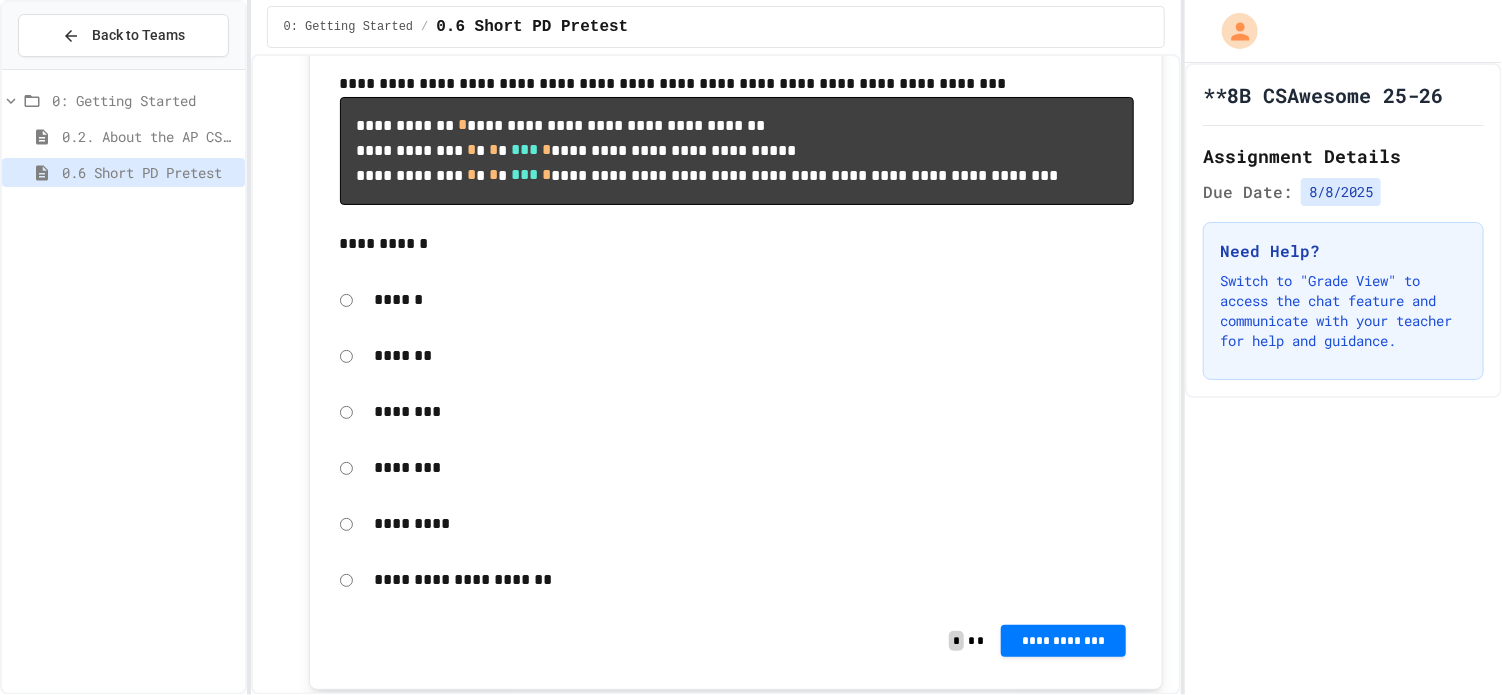 scroll, scrollTop: 1037, scrollLeft: 0, axis: vertical 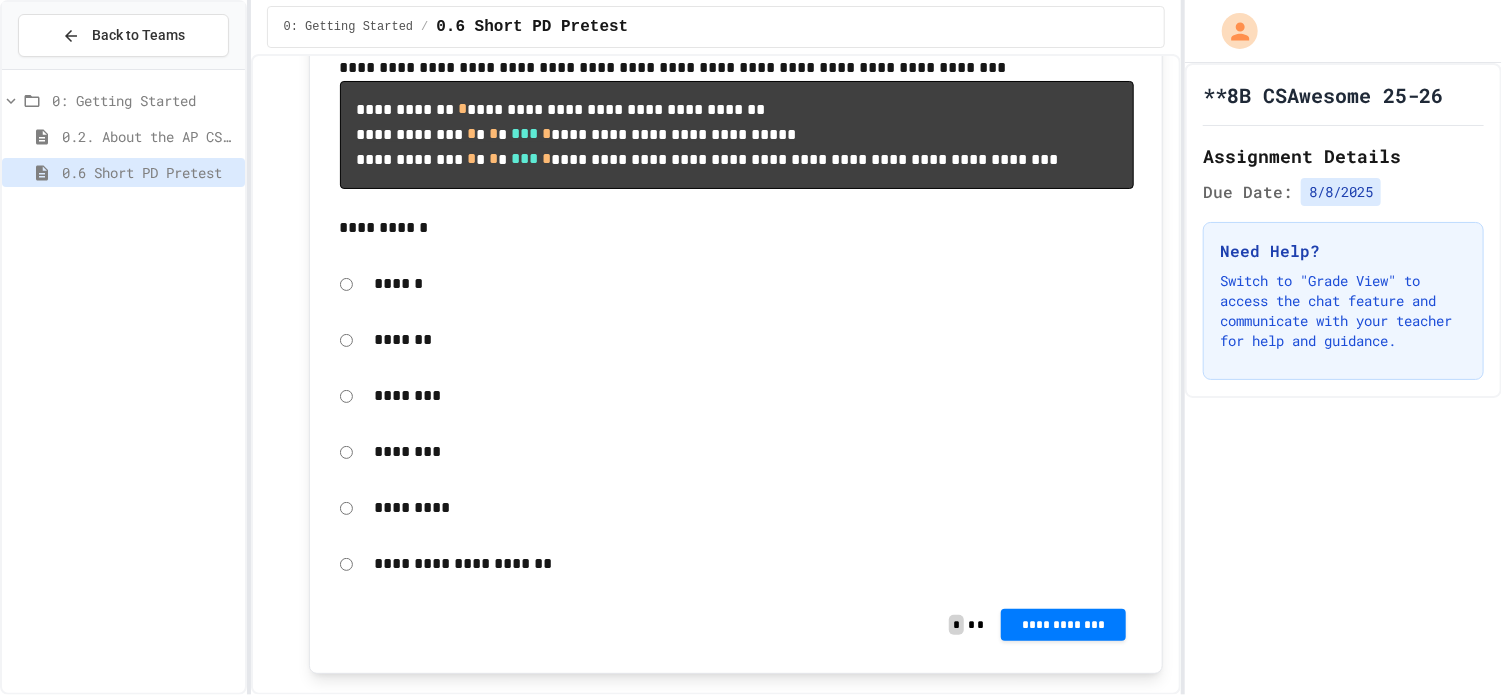 click on "********" at bounding box center (754, 396) 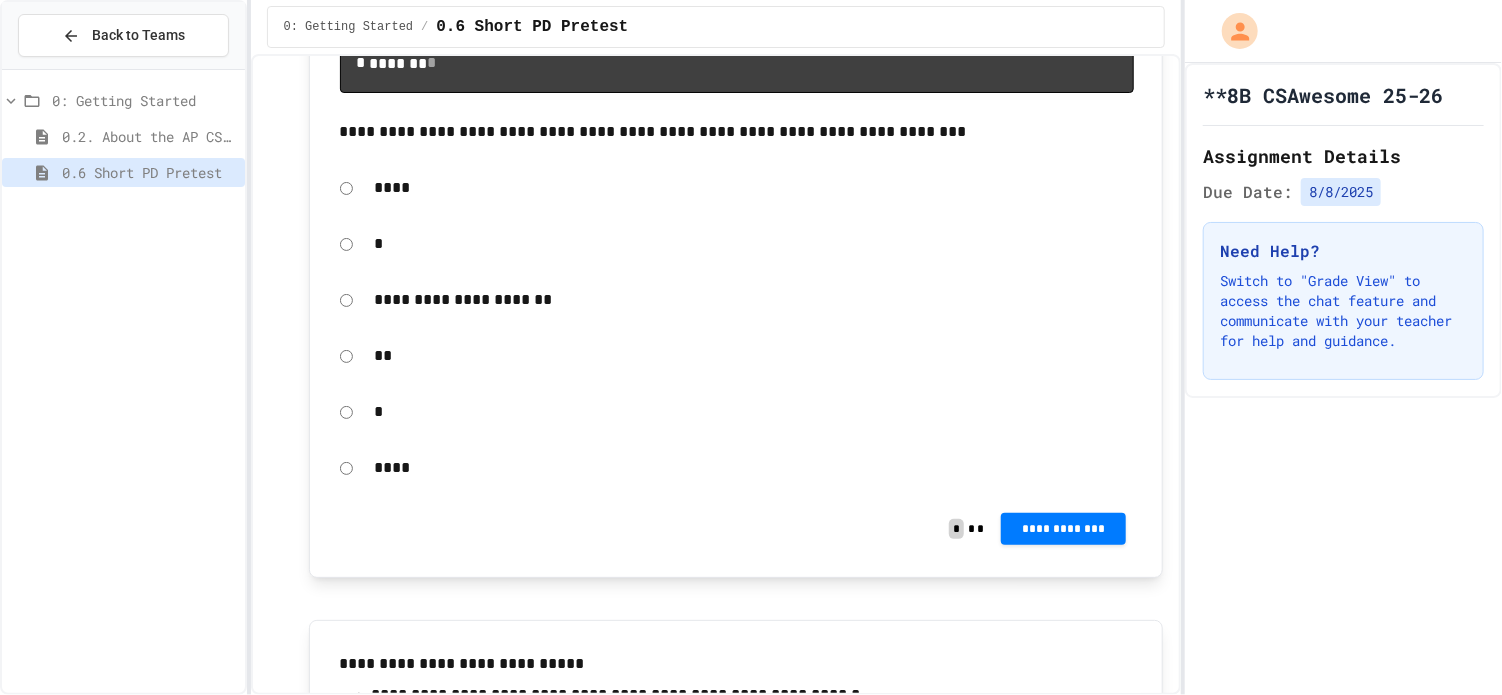 scroll, scrollTop: 2016, scrollLeft: 0, axis: vertical 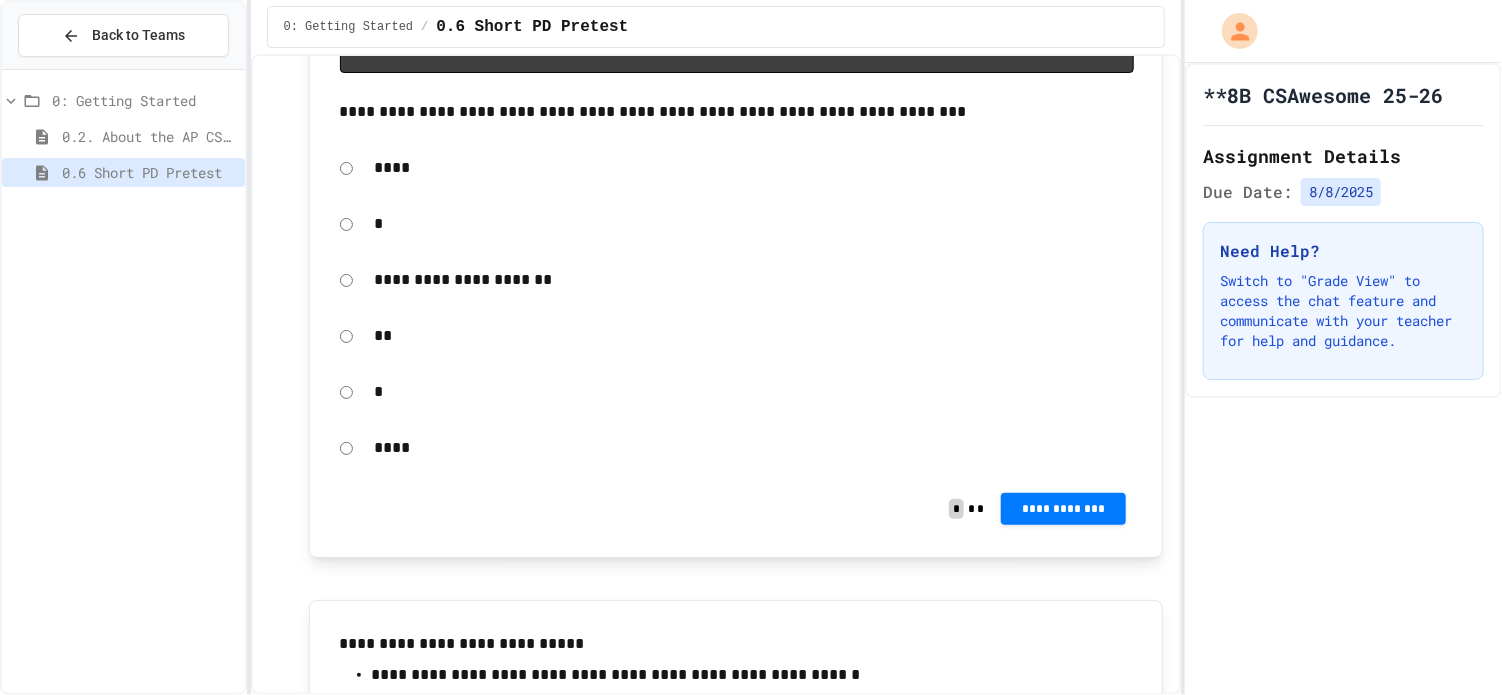 click on "****" at bounding box center (754, 168) 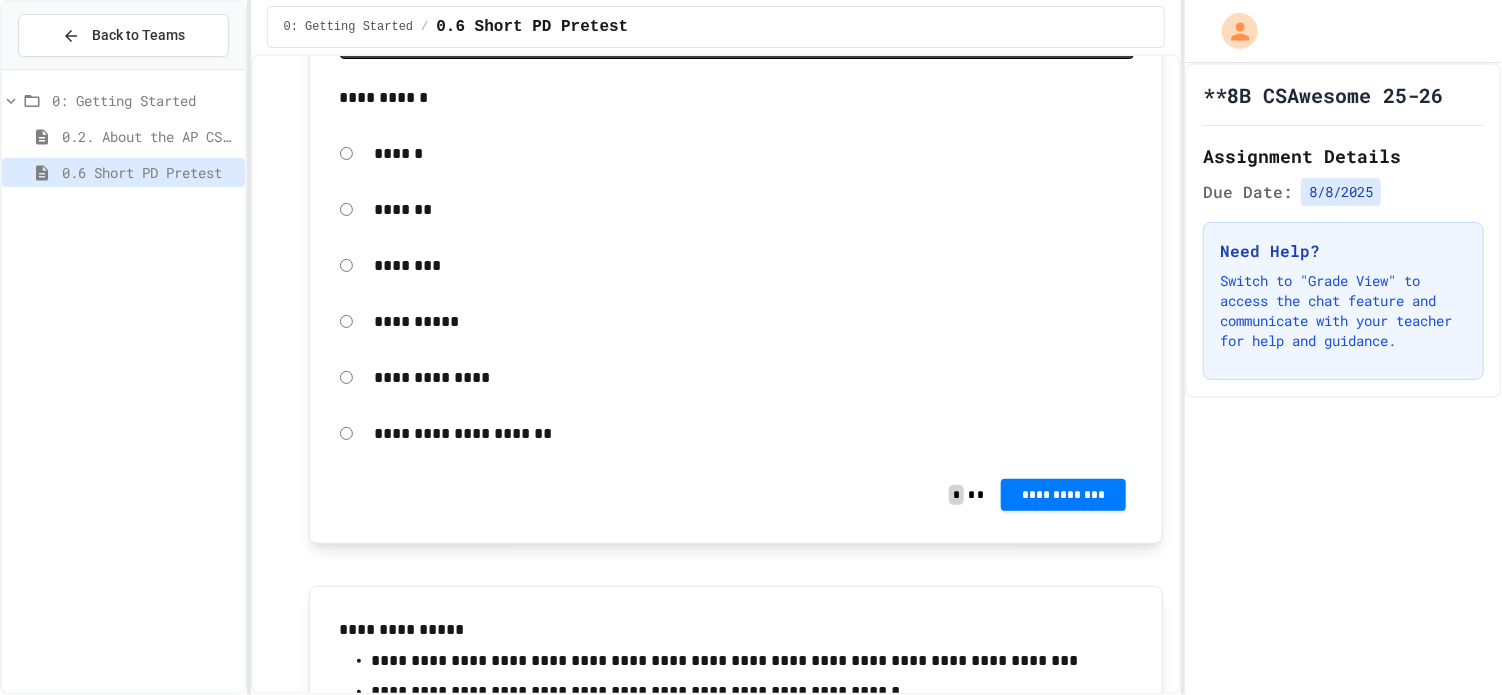 scroll, scrollTop: 3212, scrollLeft: 0, axis: vertical 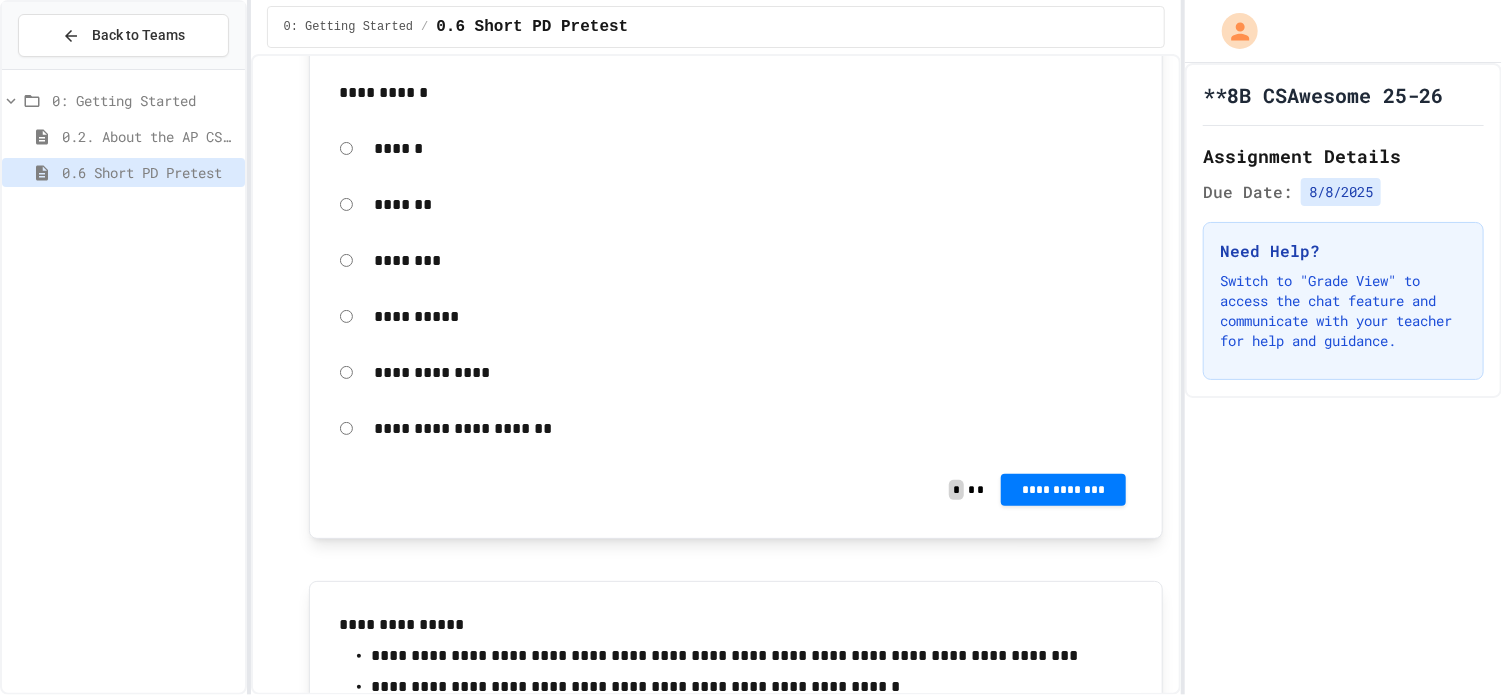 click on "**********" at bounding box center (754, 317) 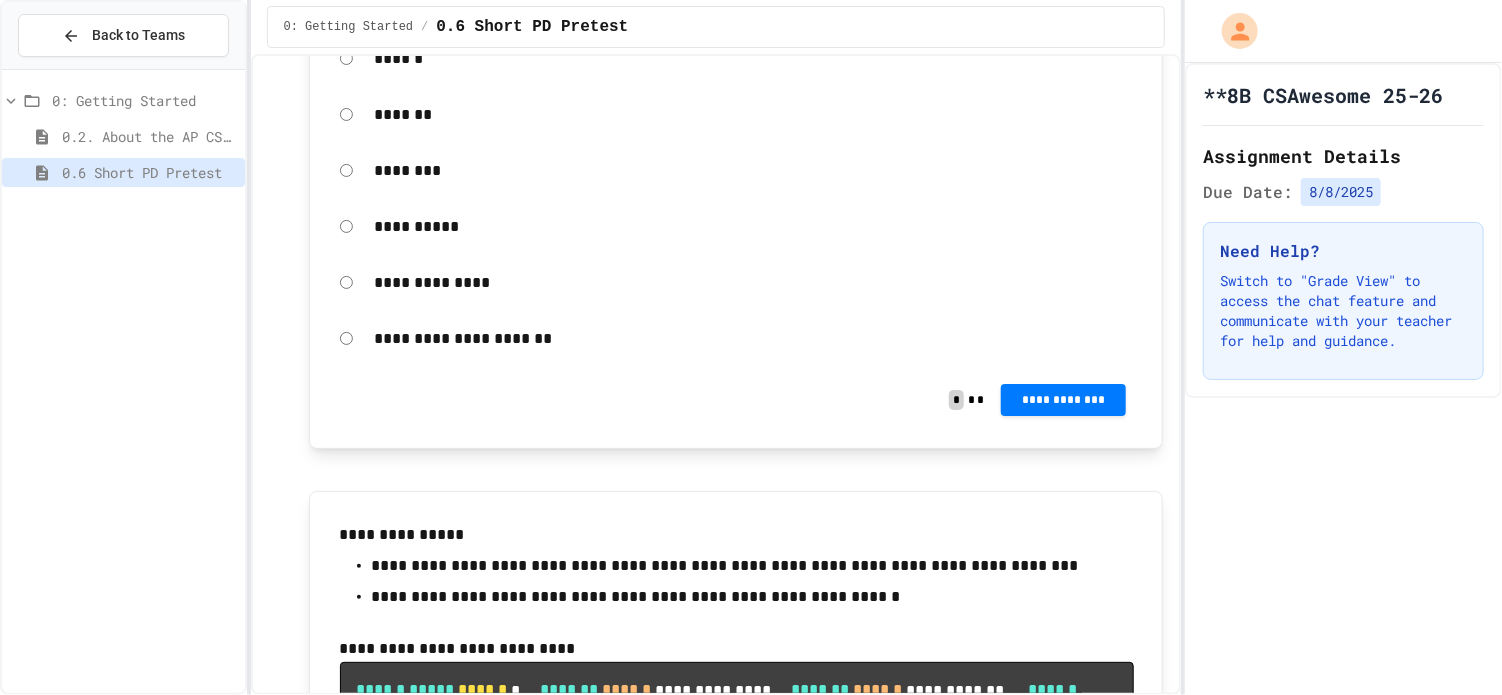 scroll, scrollTop: 3324, scrollLeft: 0, axis: vertical 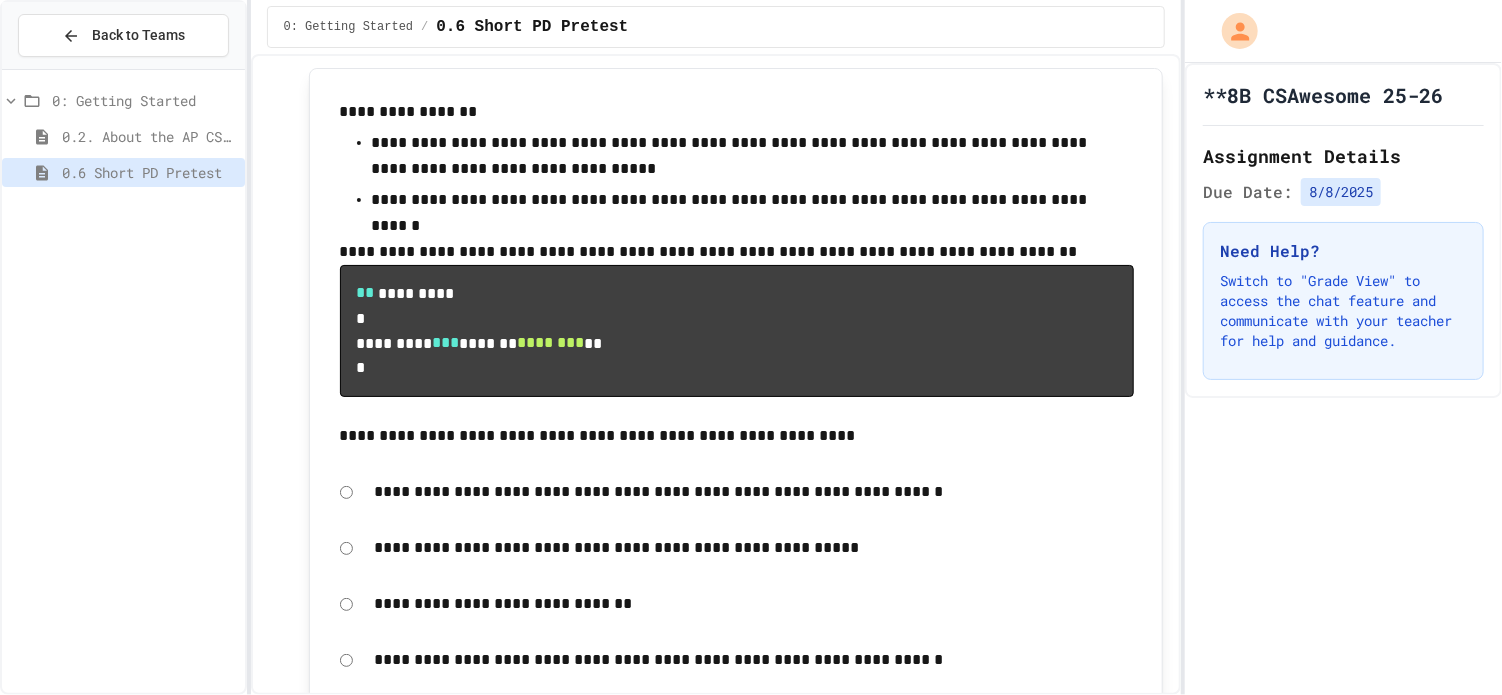 click on "**********" at bounding box center [754, -84] 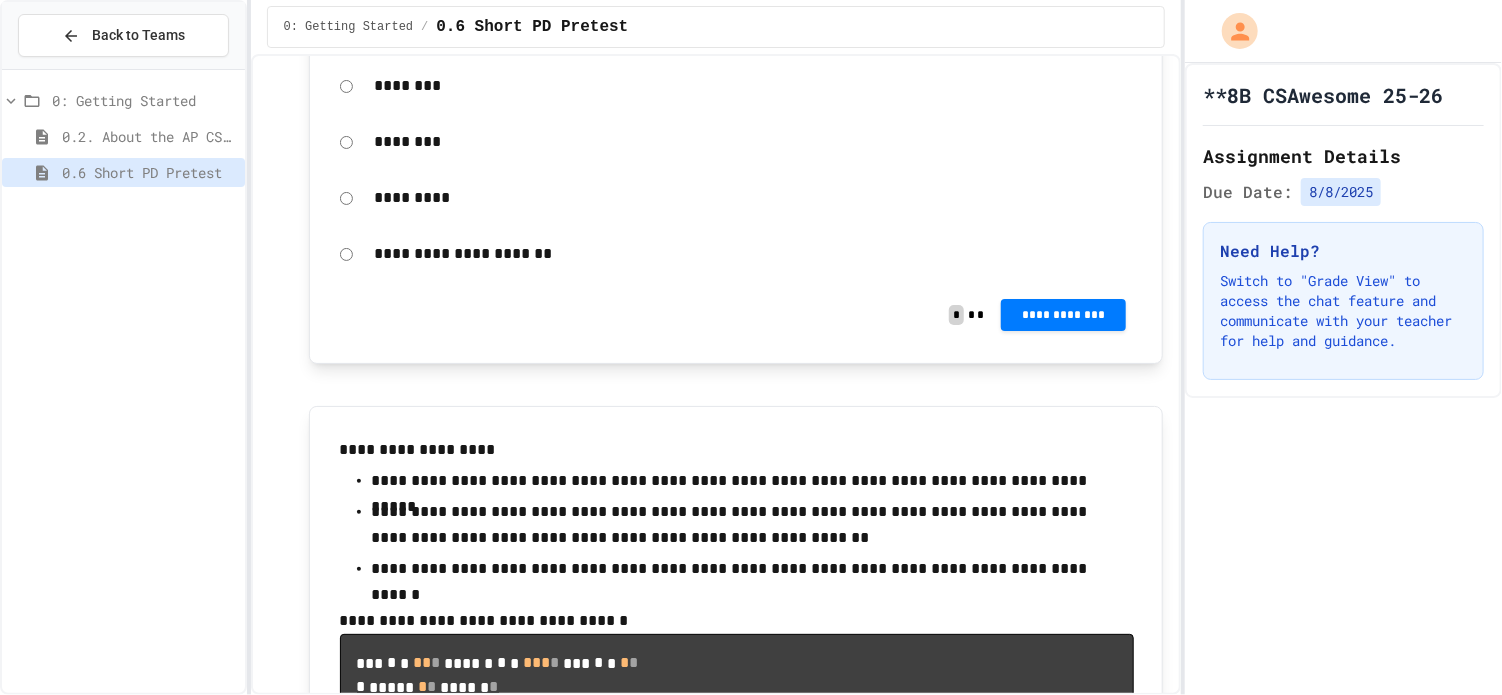 scroll, scrollTop: 1353, scrollLeft: 0, axis: vertical 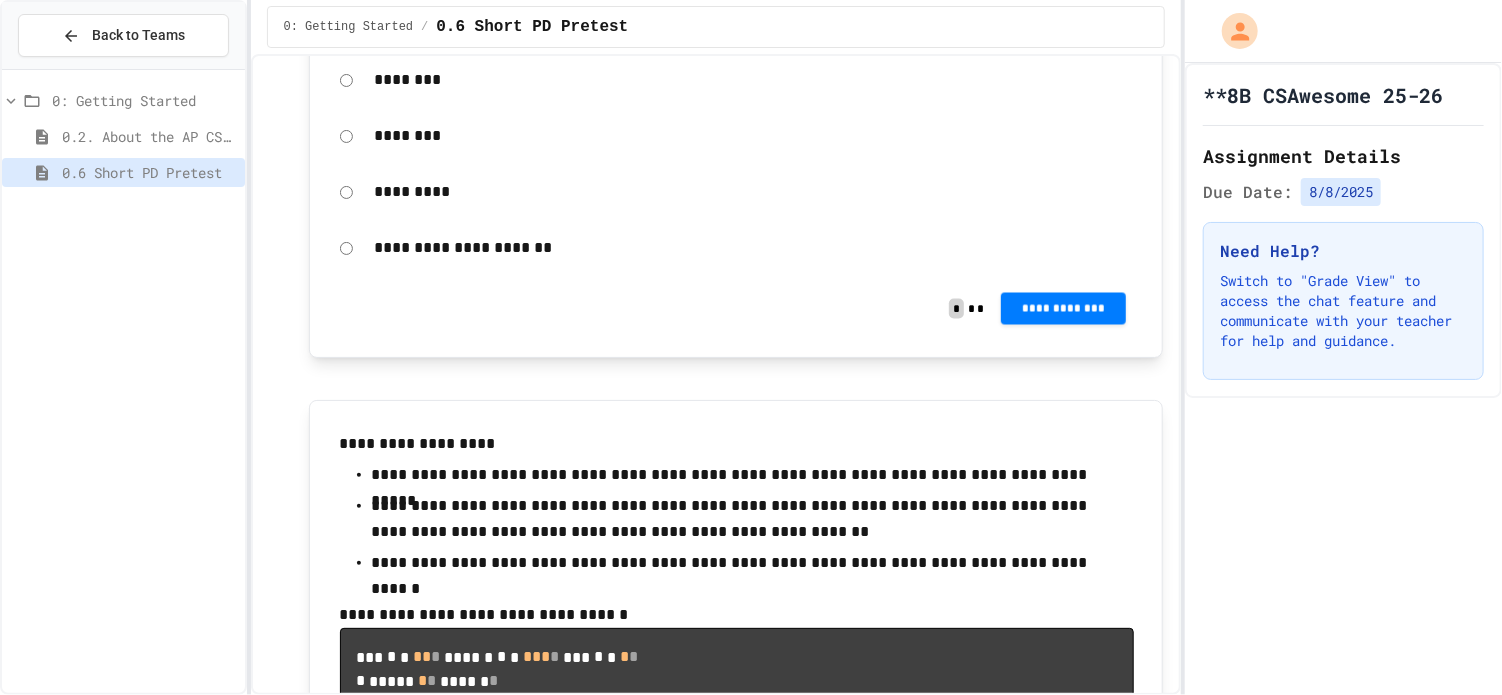 click on "**********" at bounding box center [1064, 309] 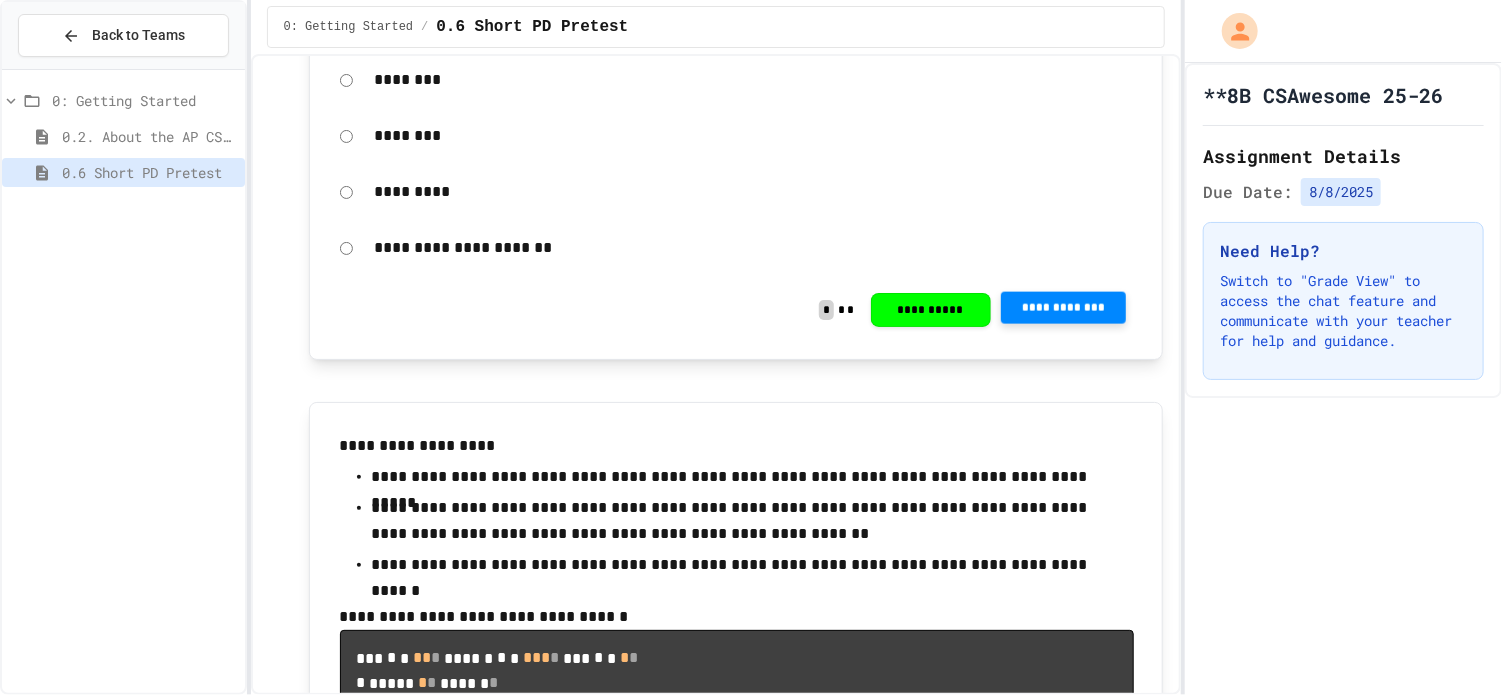click 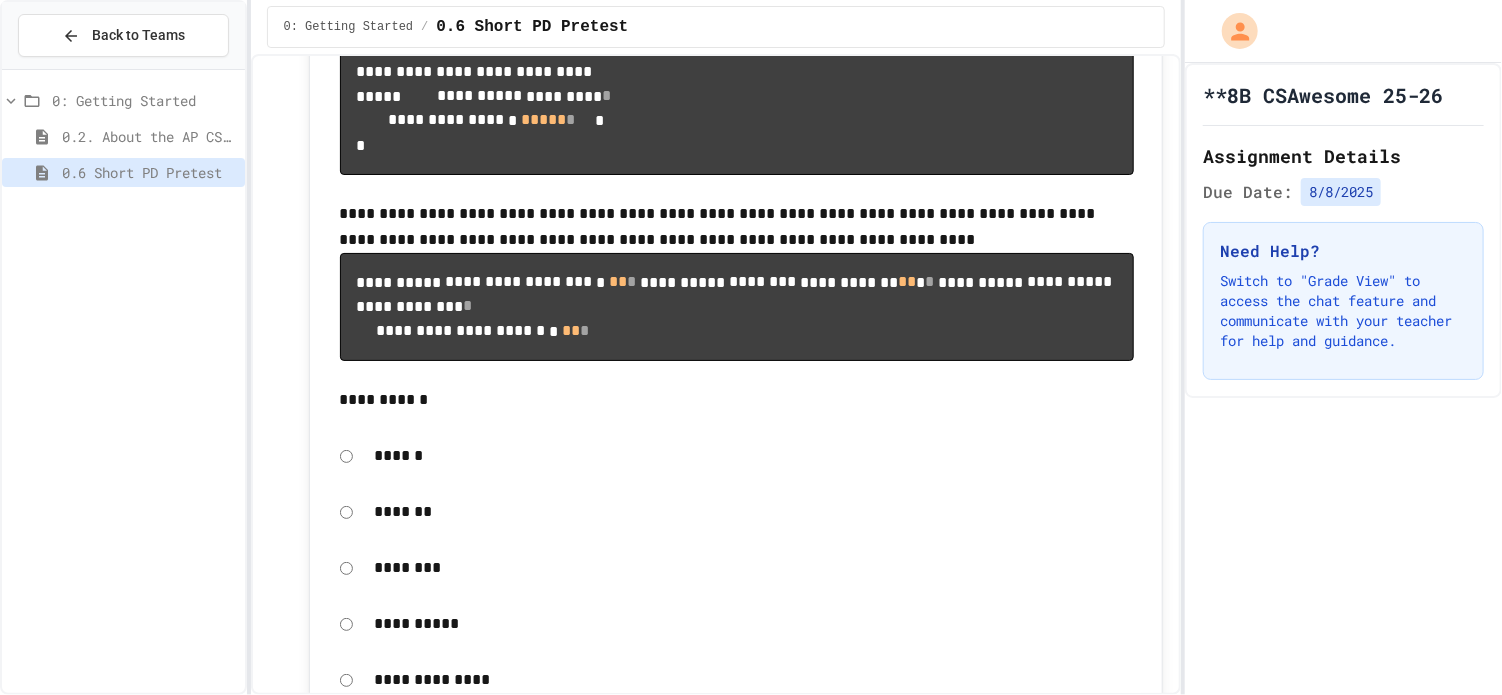 scroll, scrollTop: 2855, scrollLeft: 0, axis: vertical 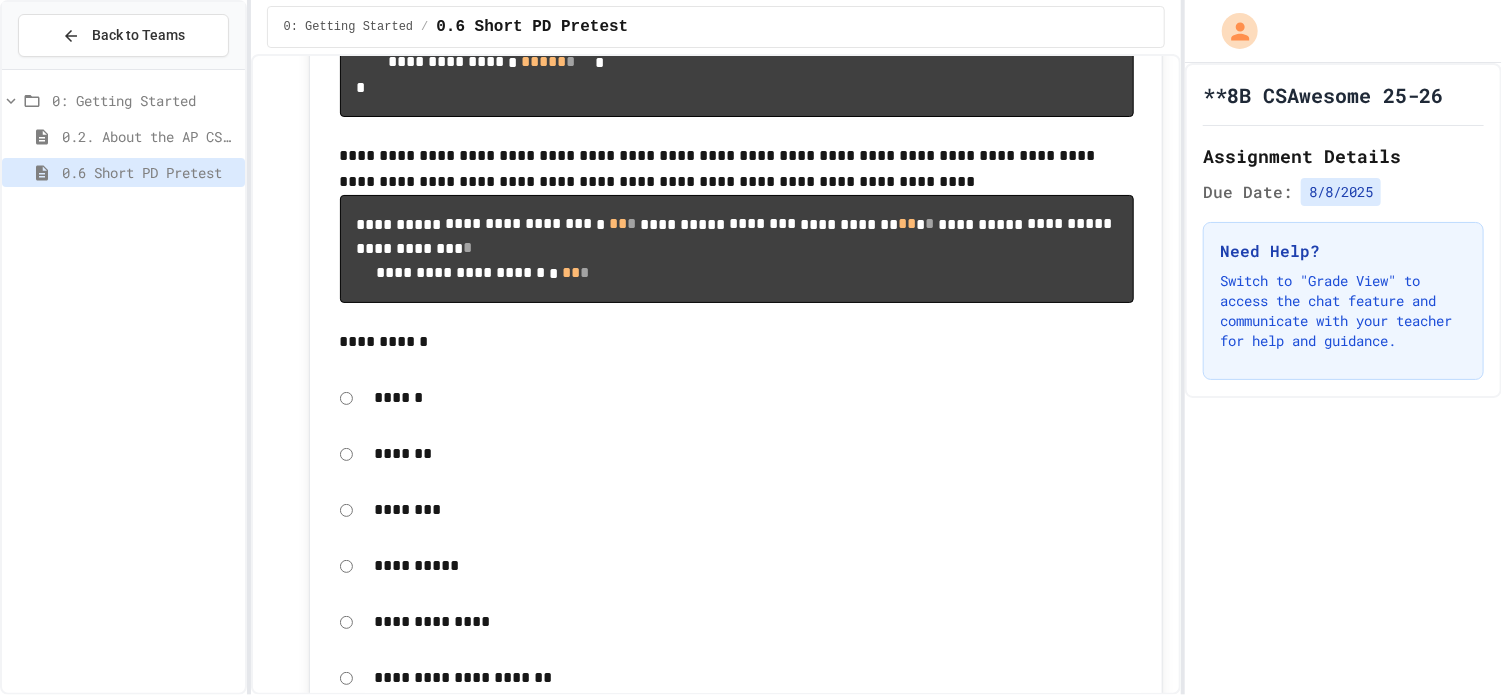 click on "**********" at bounding box center (737, -23) 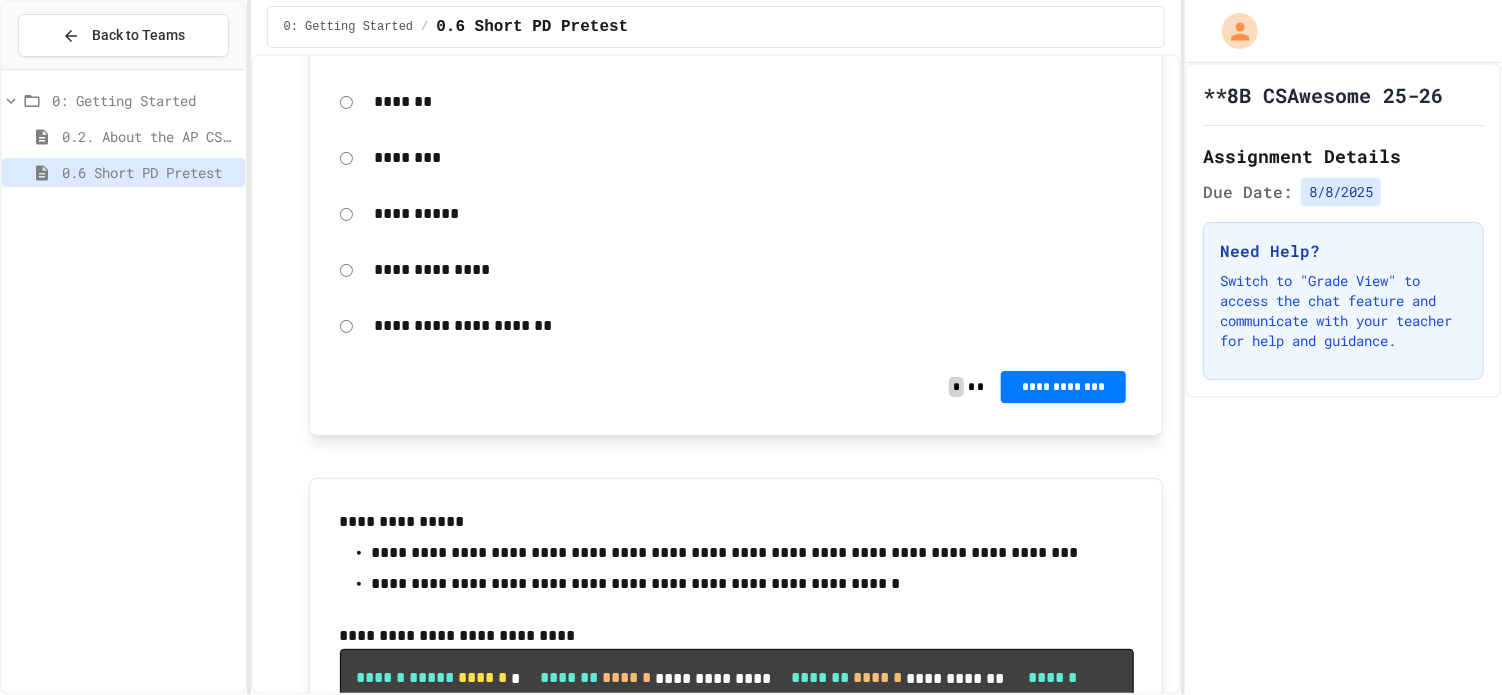 scroll, scrollTop: 3323, scrollLeft: 0, axis: vertical 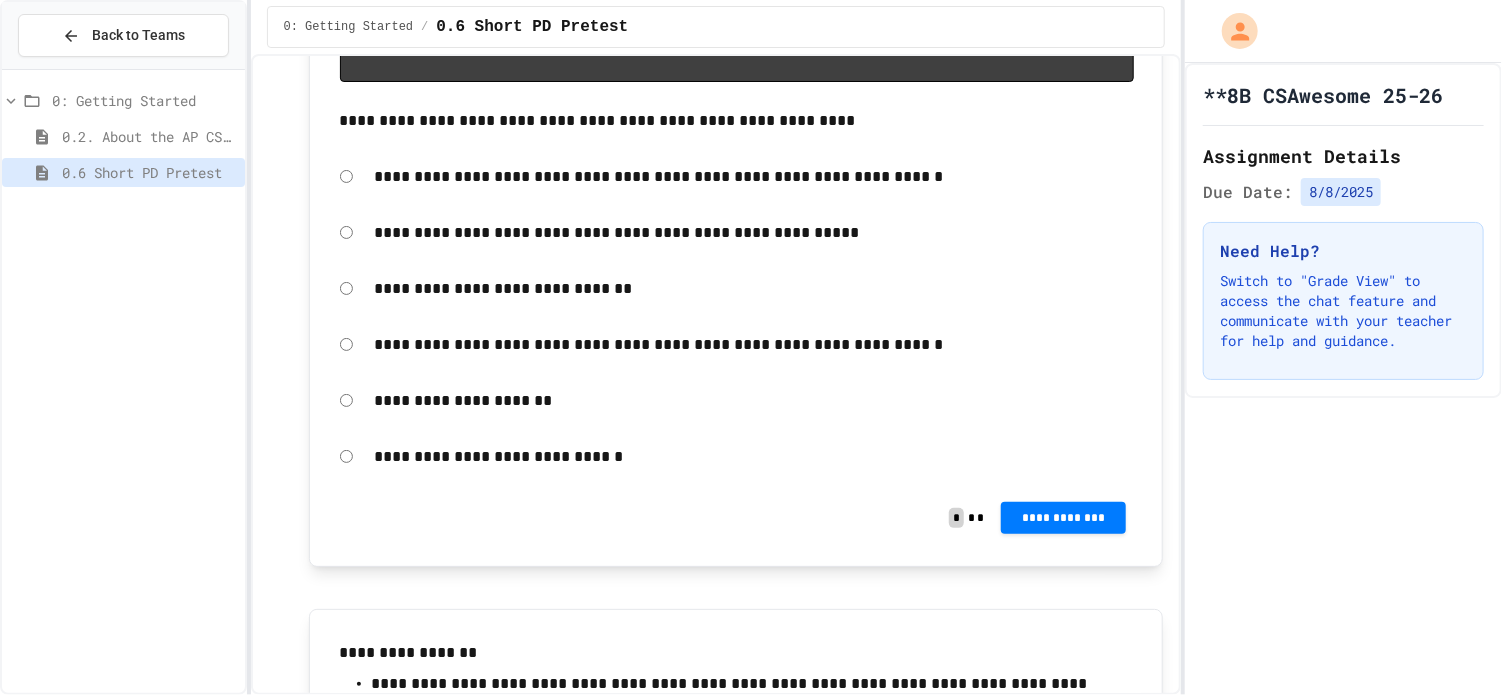 click on "**********" at bounding box center [1064, -340] 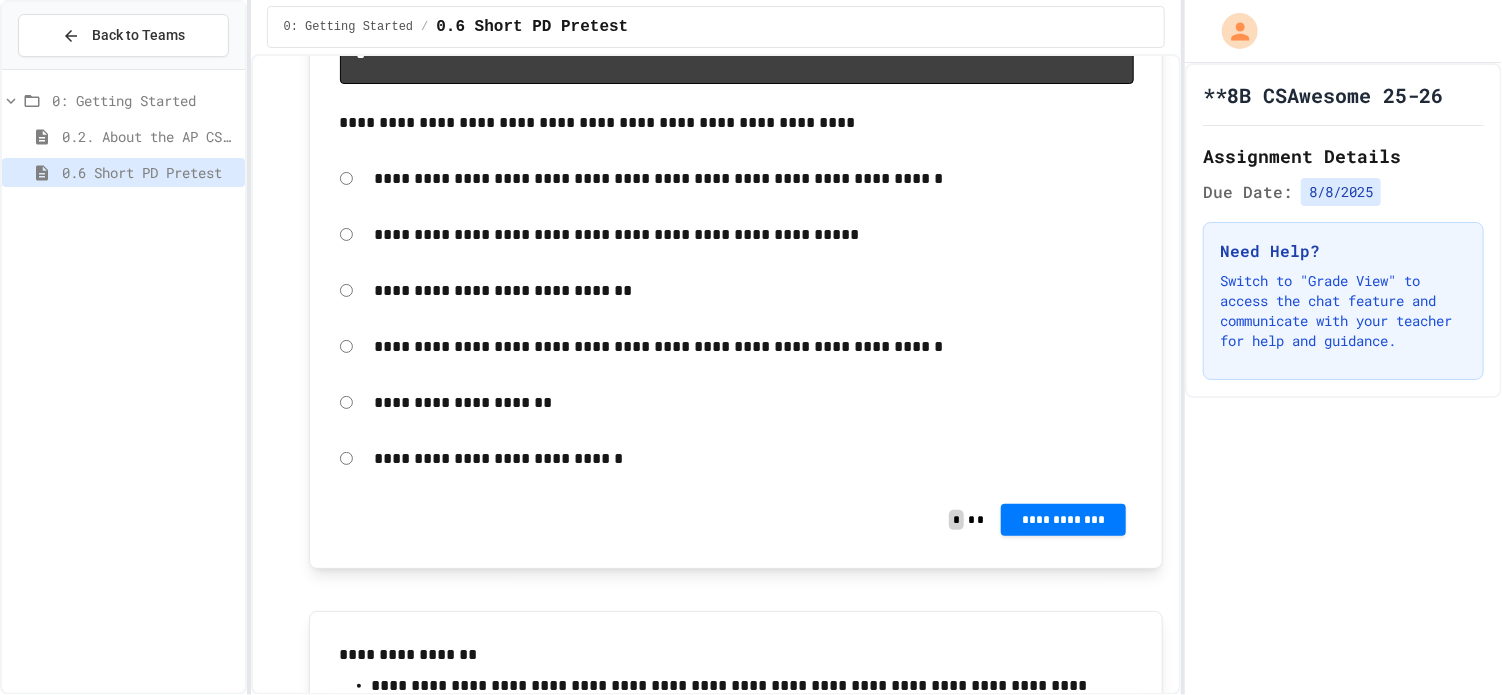 click at bounding box center [1391, 731] 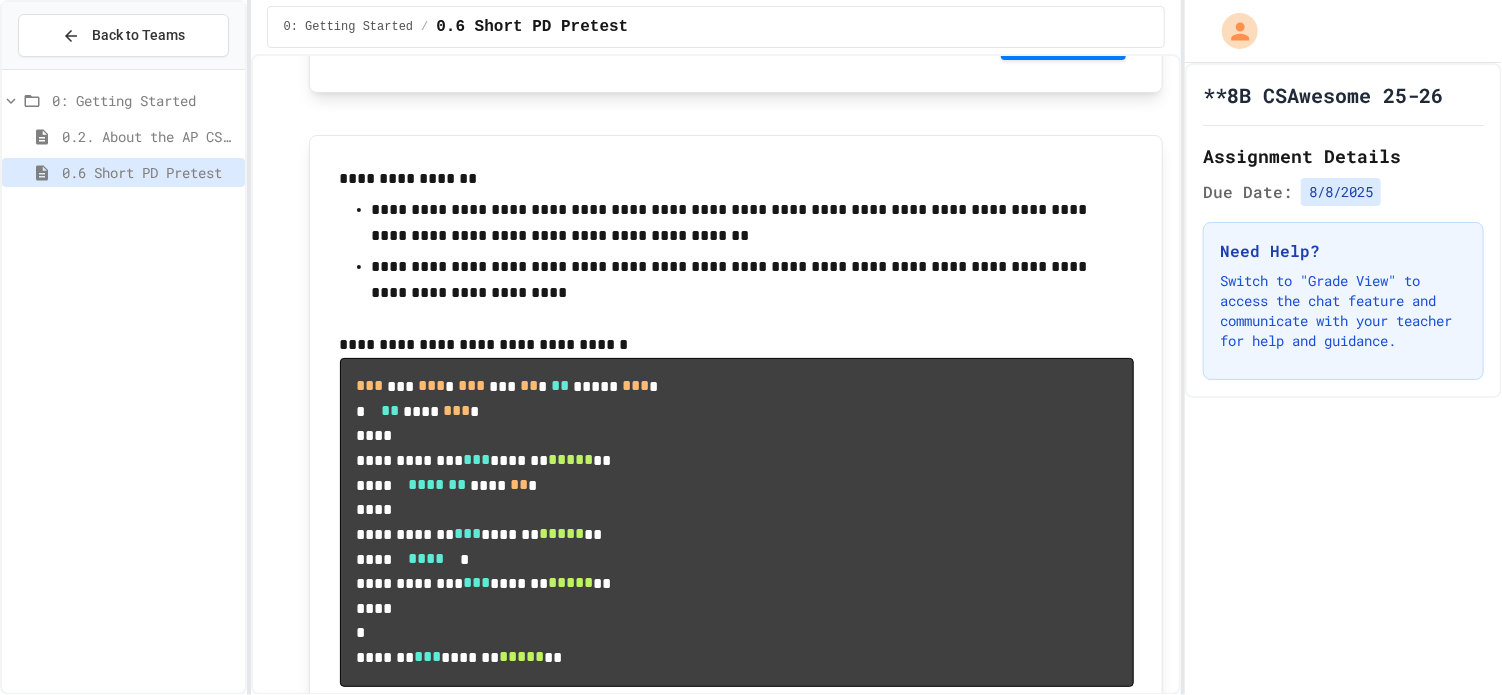 scroll, scrollTop: 5652, scrollLeft: 0, axis: vertical 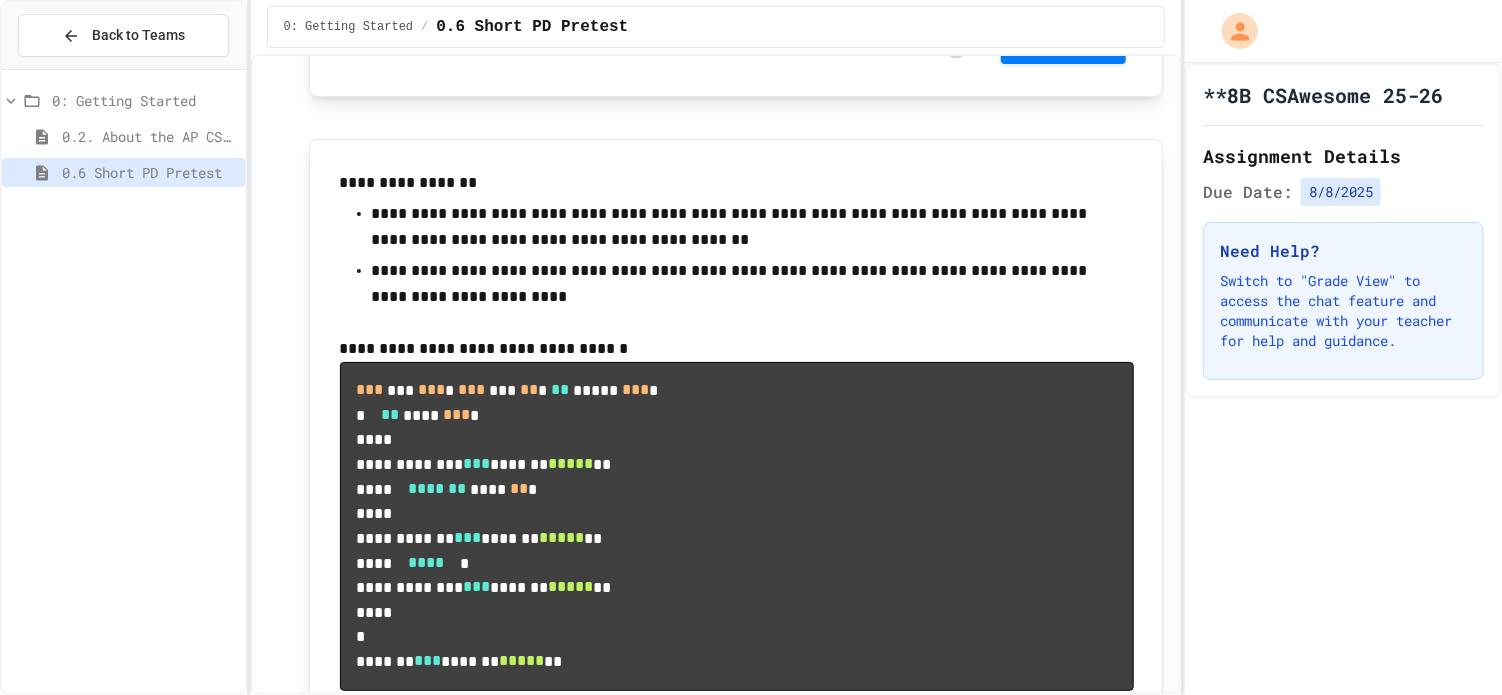 click on "** *********
*
********* *** ******* ******** **
*" at bounding box center (480, -455) 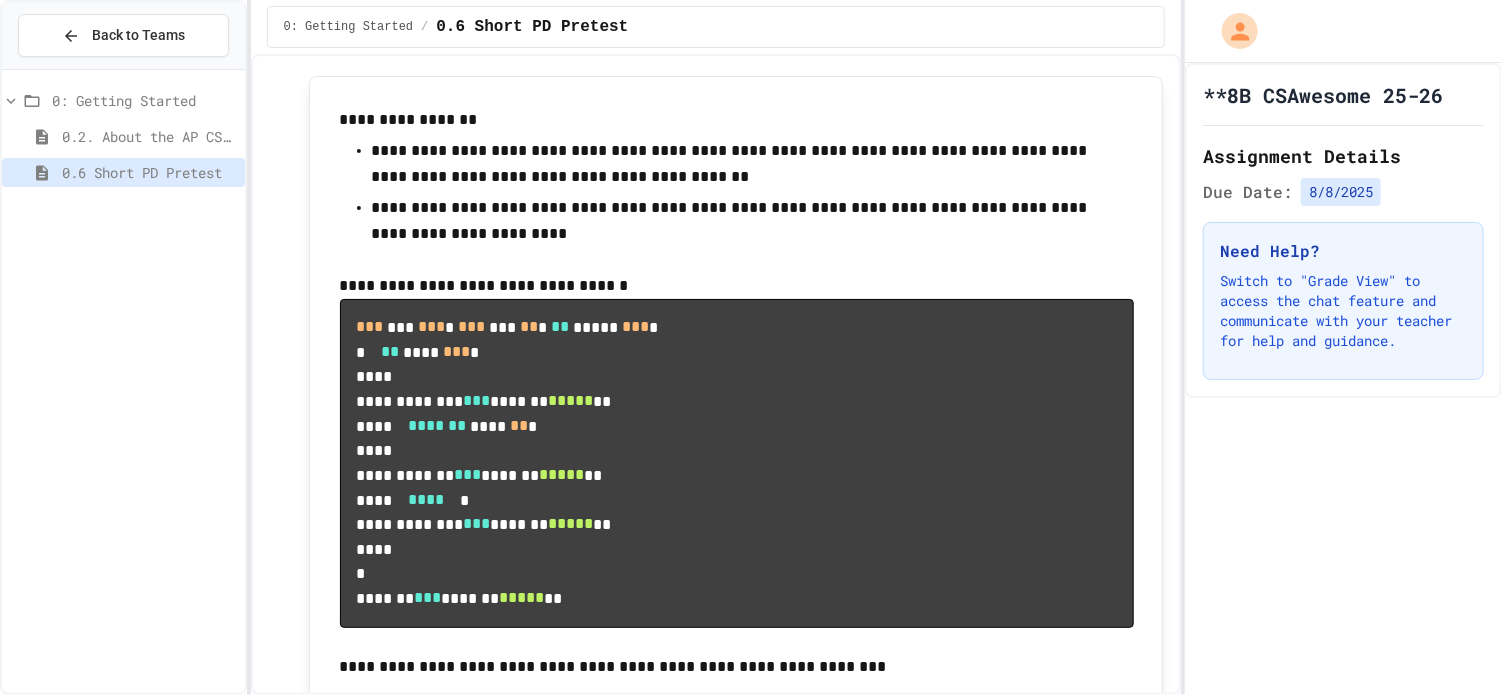 scroll, scrollTop: 5711, scrollLeft: 0, axis: vertical 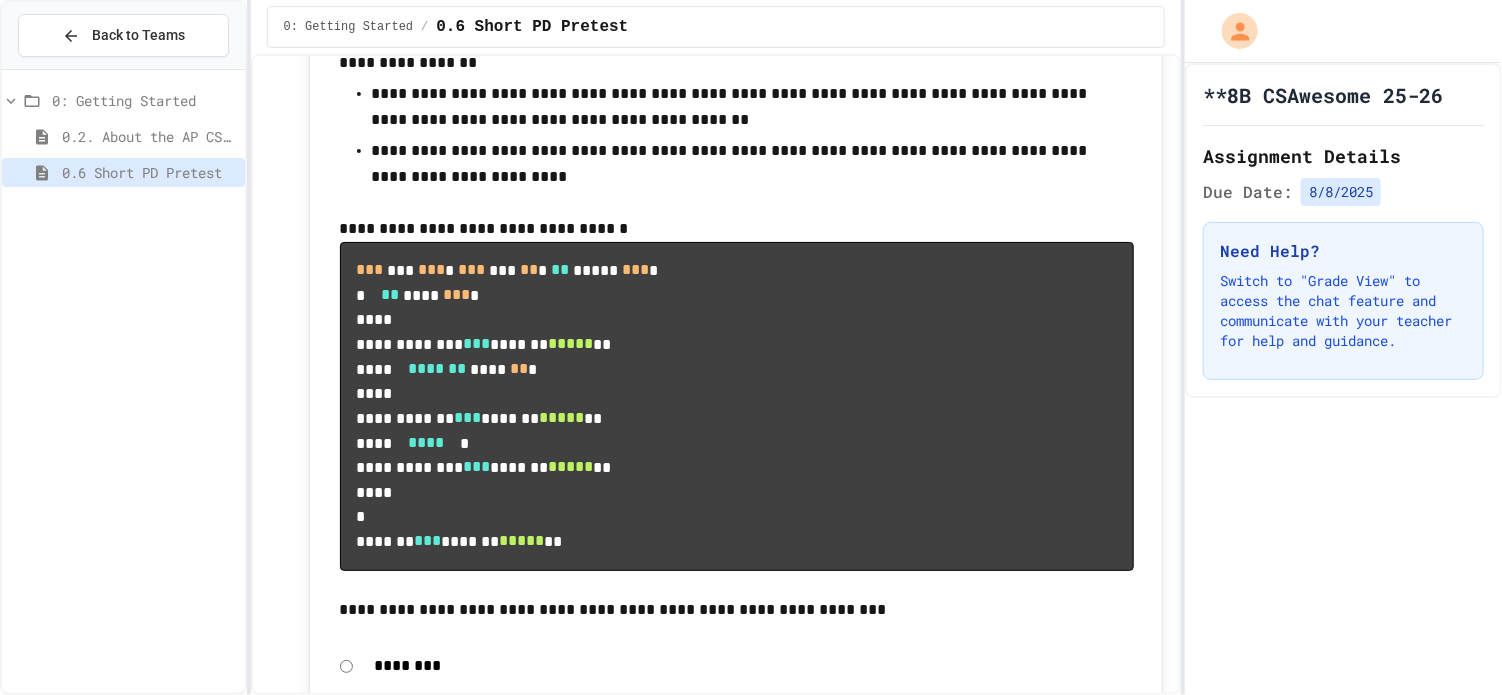 click on "**********" at bounding box center [1064, -74] 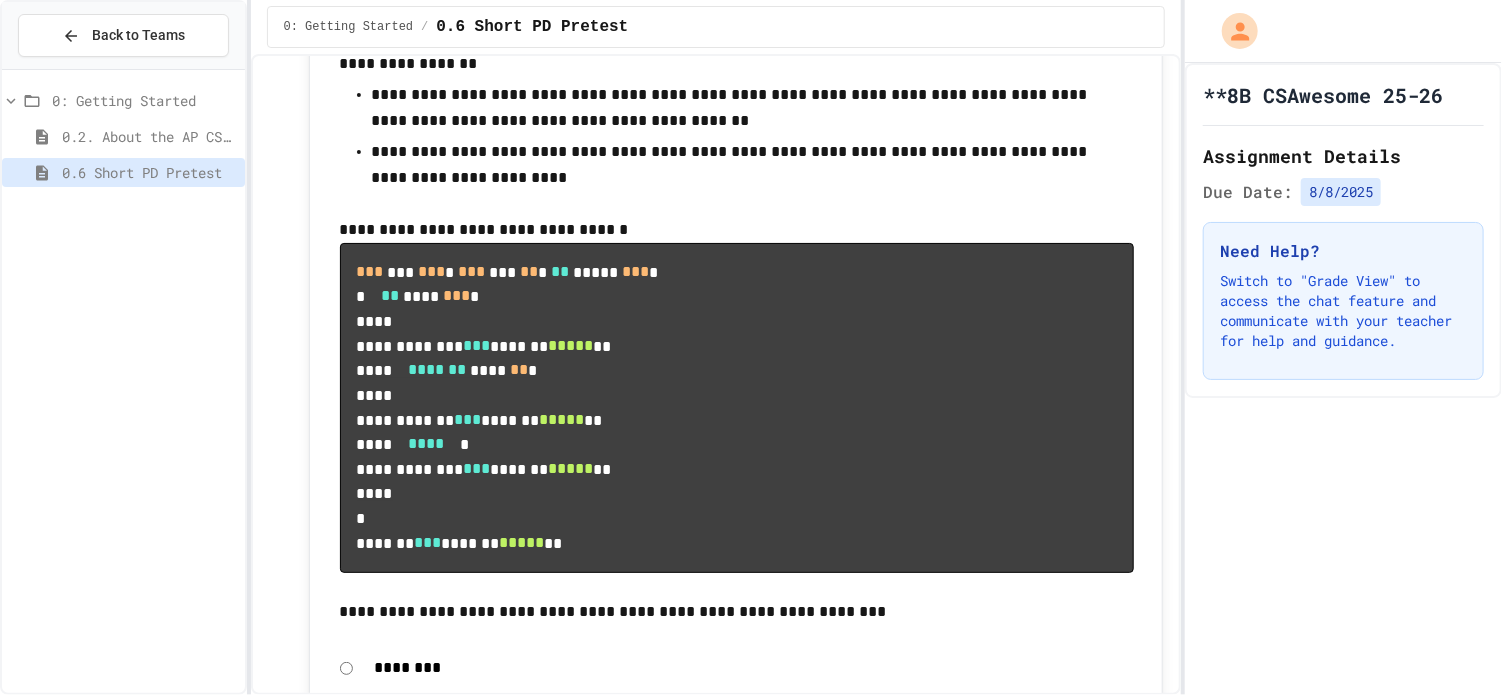 click 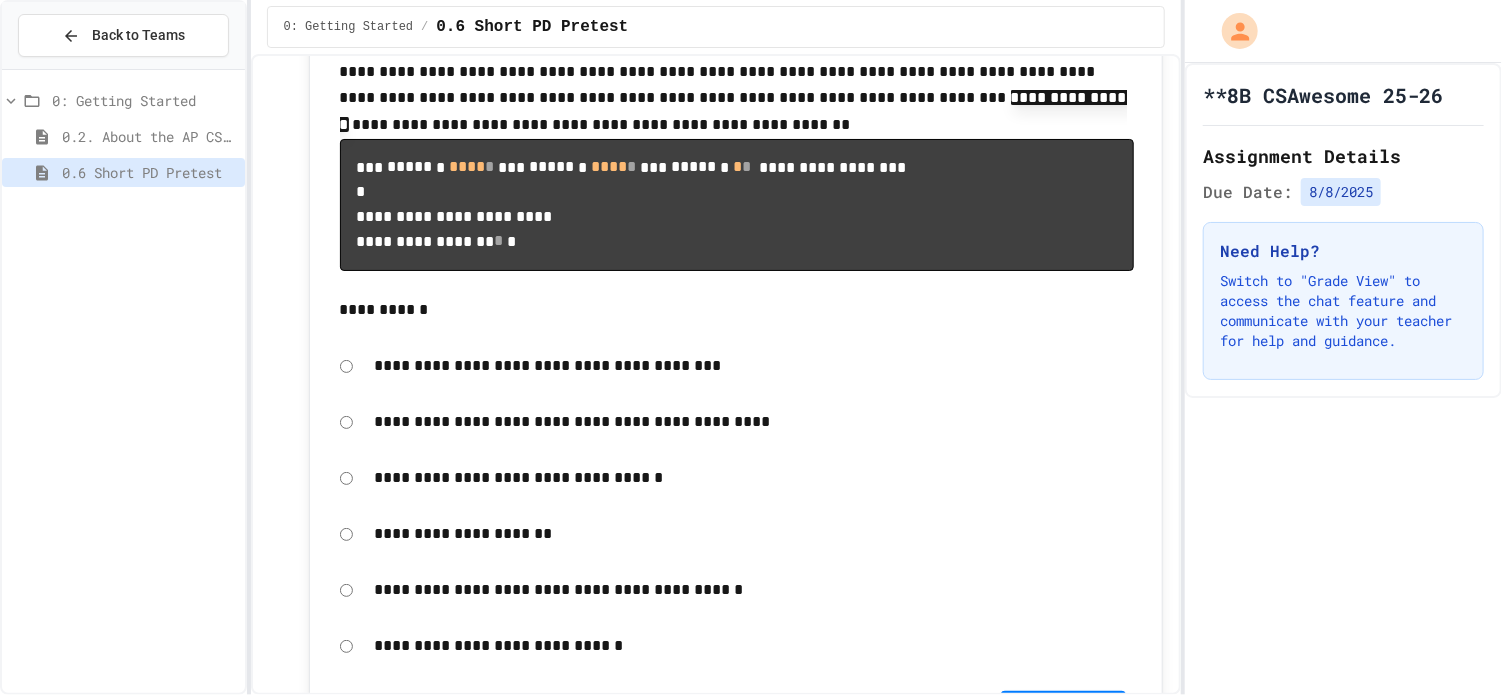 scroll, scrollTop: 6956, scrollLeft: 0, axis: vertical 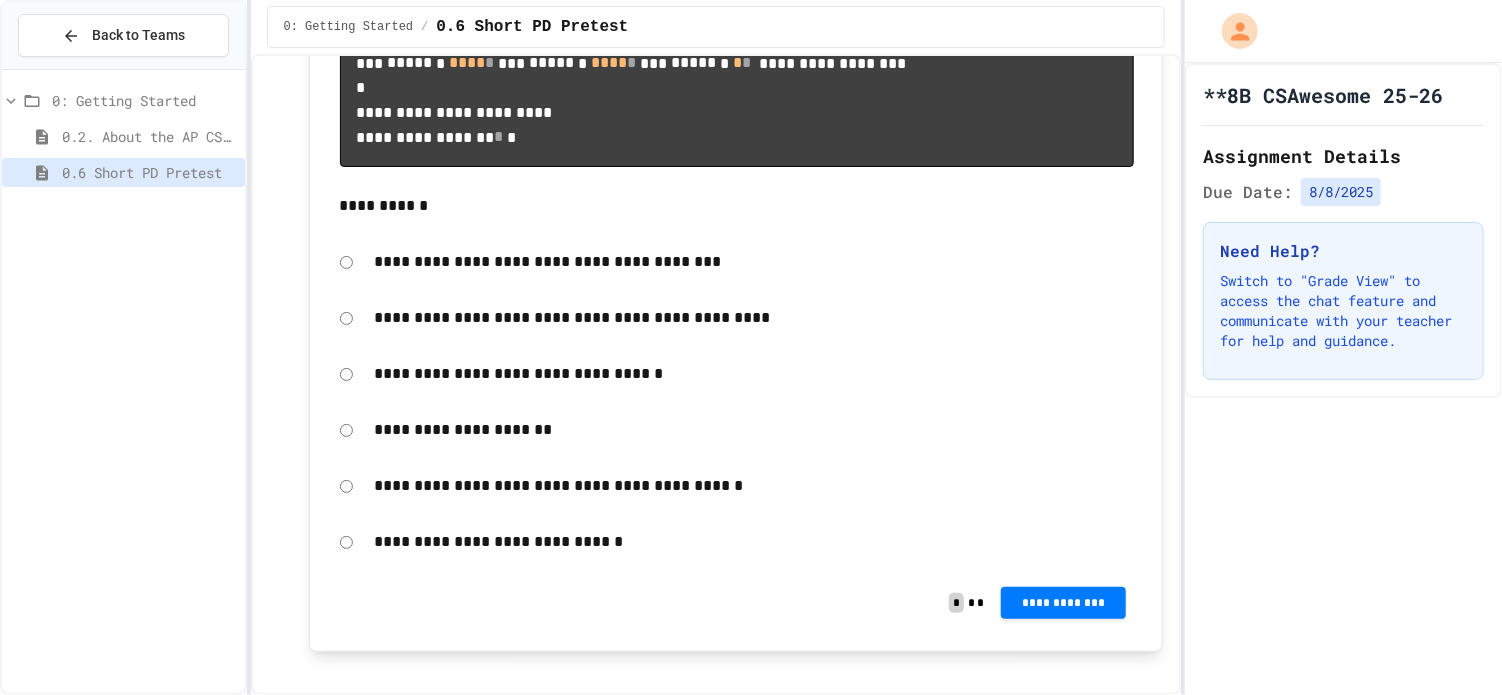 click on "**********" at bounding box center [1064, -278] 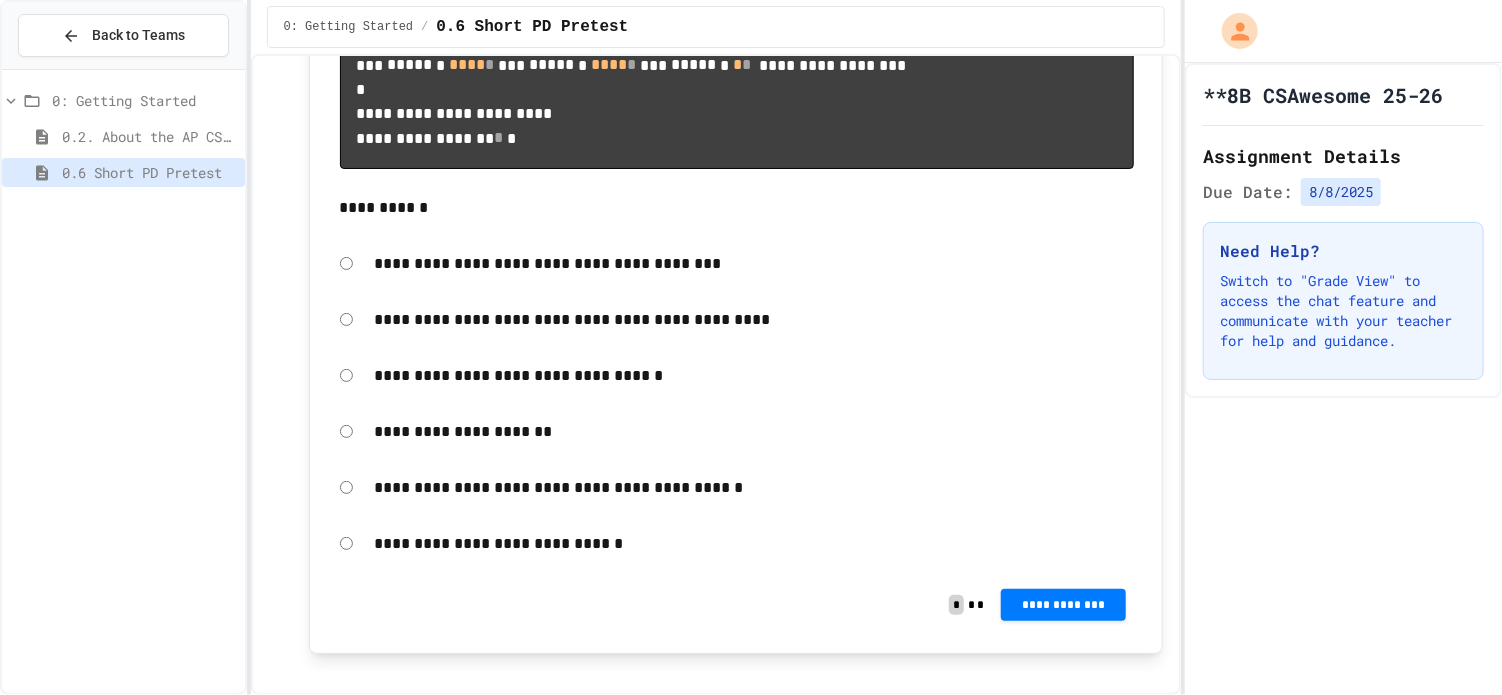 click on "Score 1 / 1 100 %" at bounding box center (751, 840) 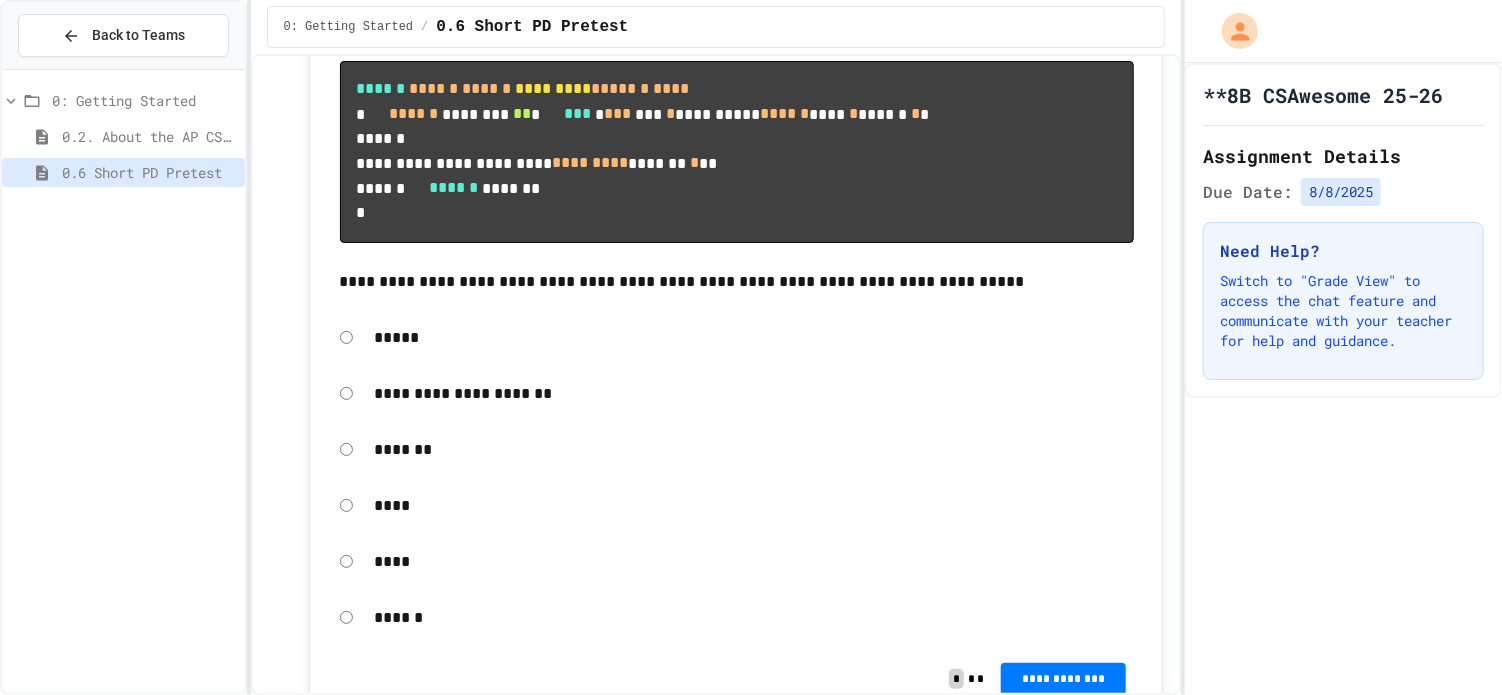 scroll, scrollTop: 7861, scrollLeft: 0, axis: vertical 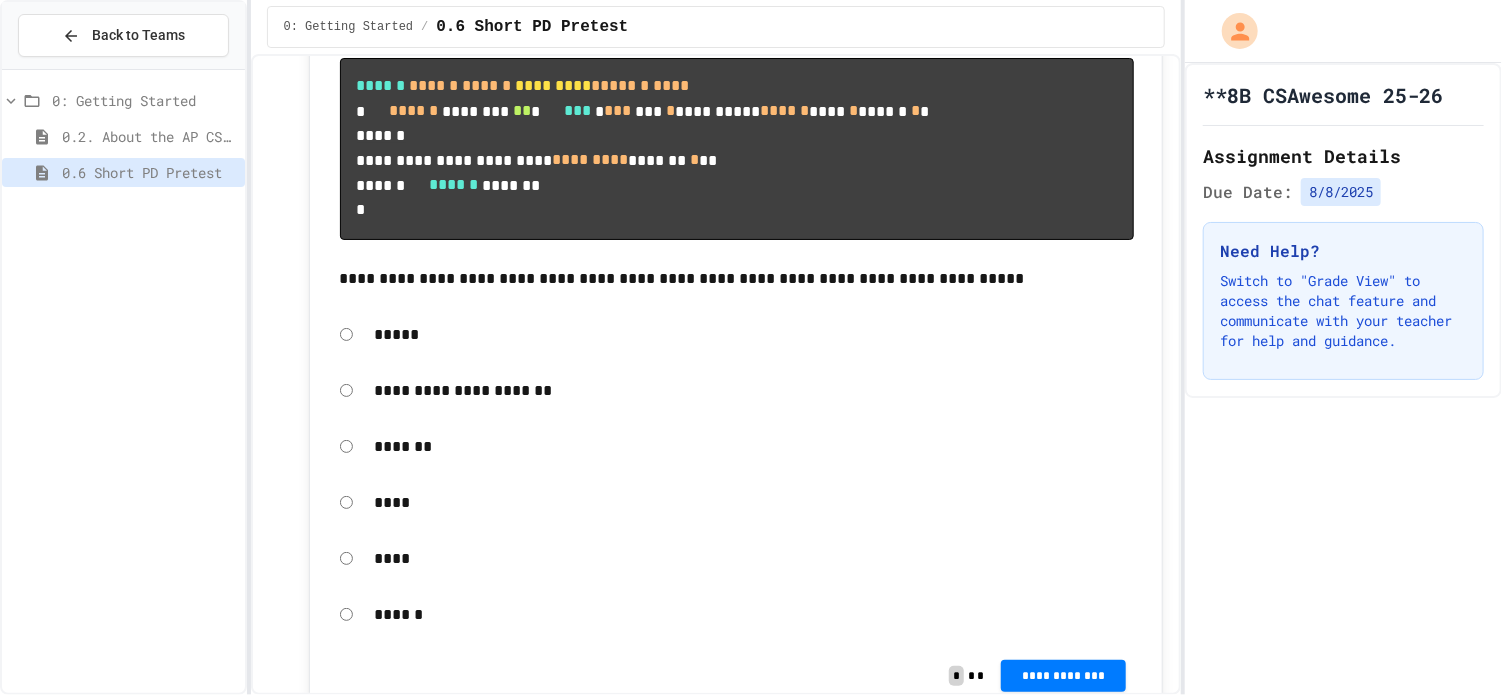 click on "**********" at bounding box center (754, -428) 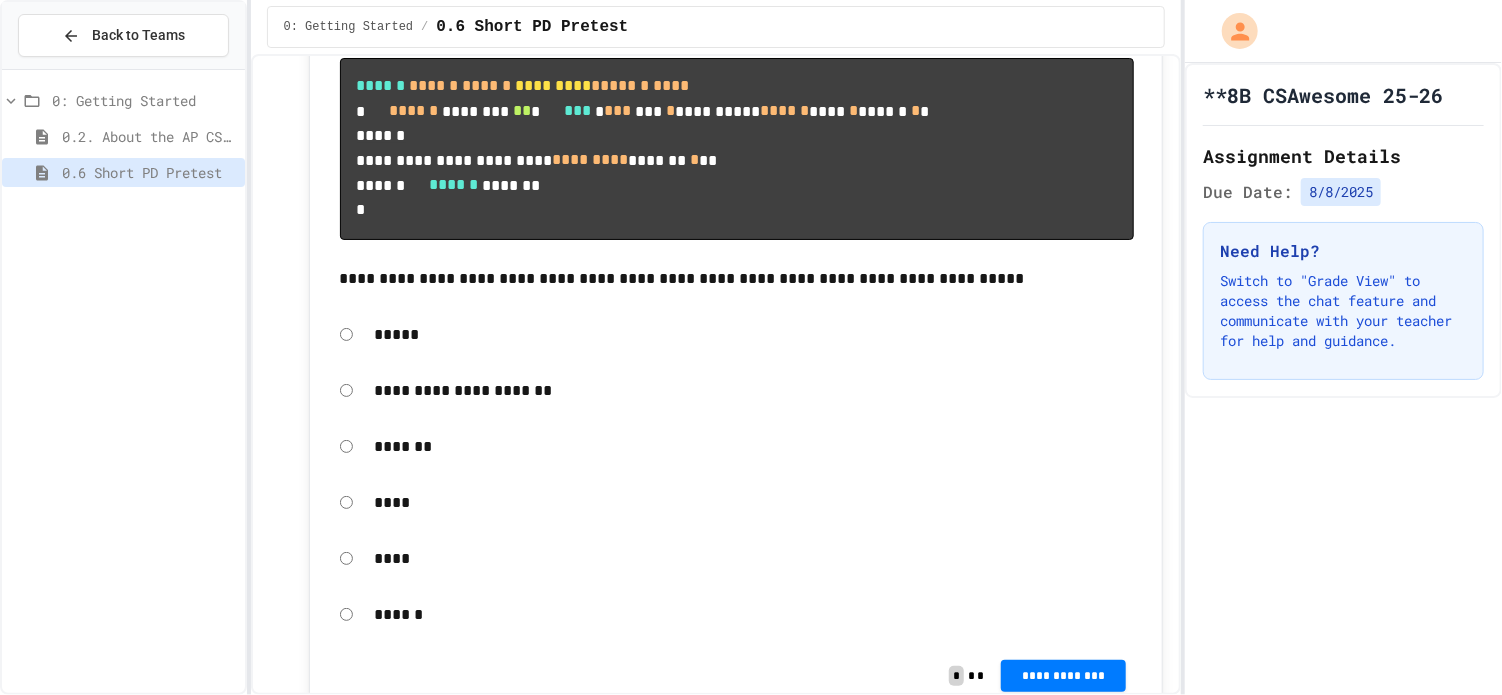 scroll, scrollTop: 7877, scrollLeft: 0, axis: vertical 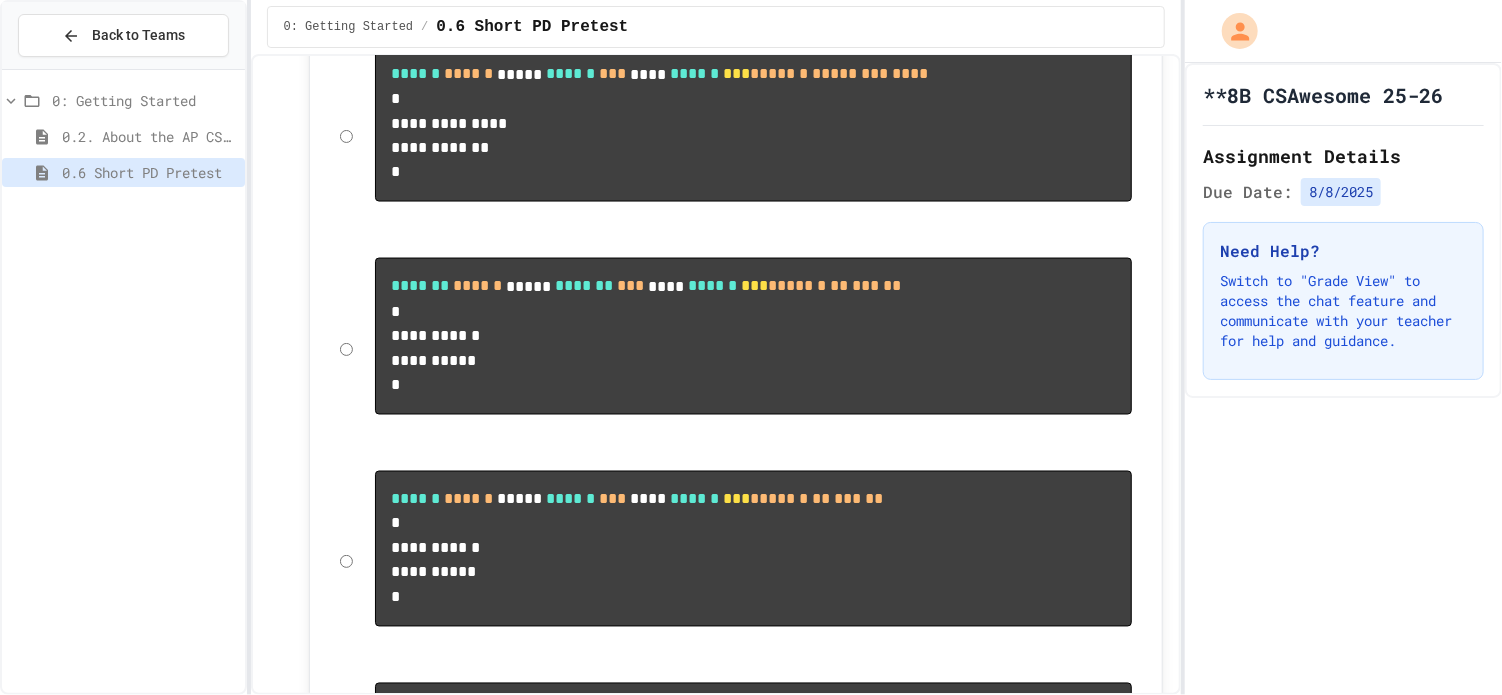 click on "**********" at bounding box center (1064, -489) 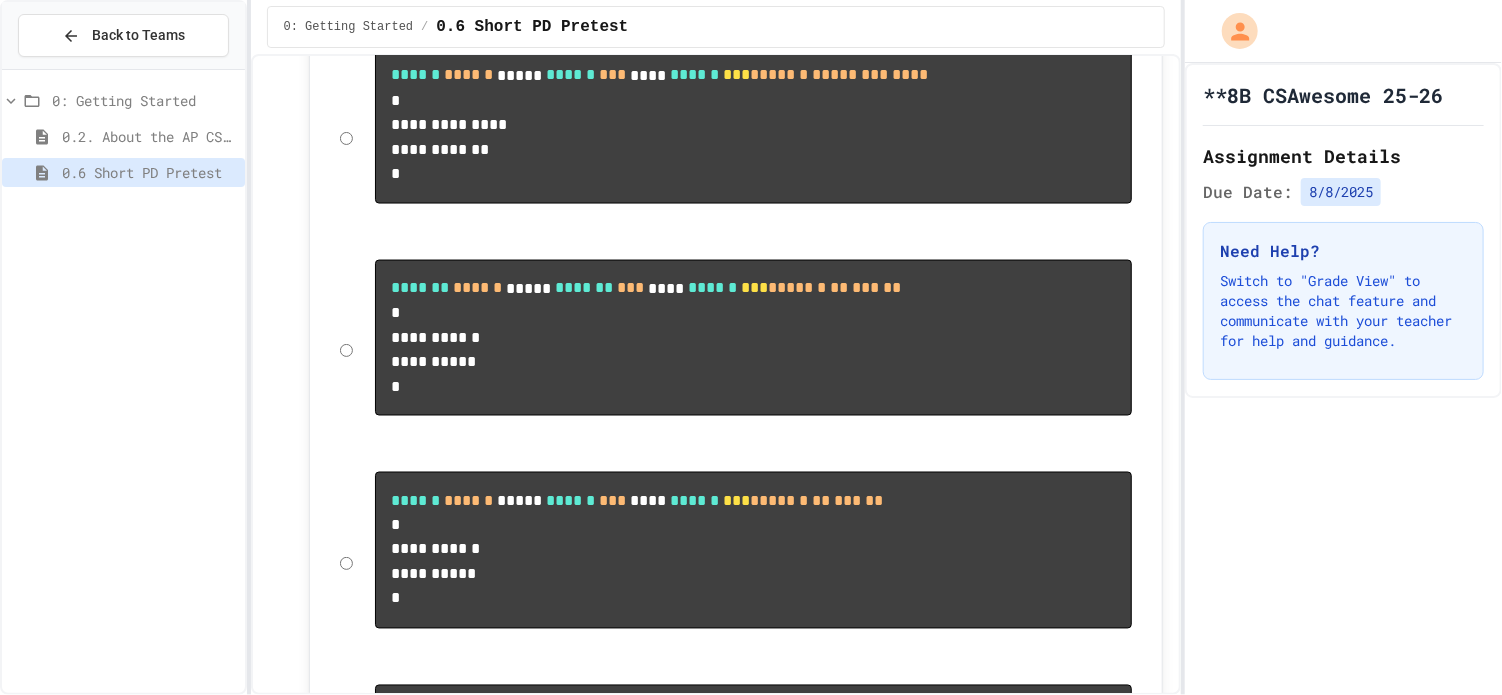 click 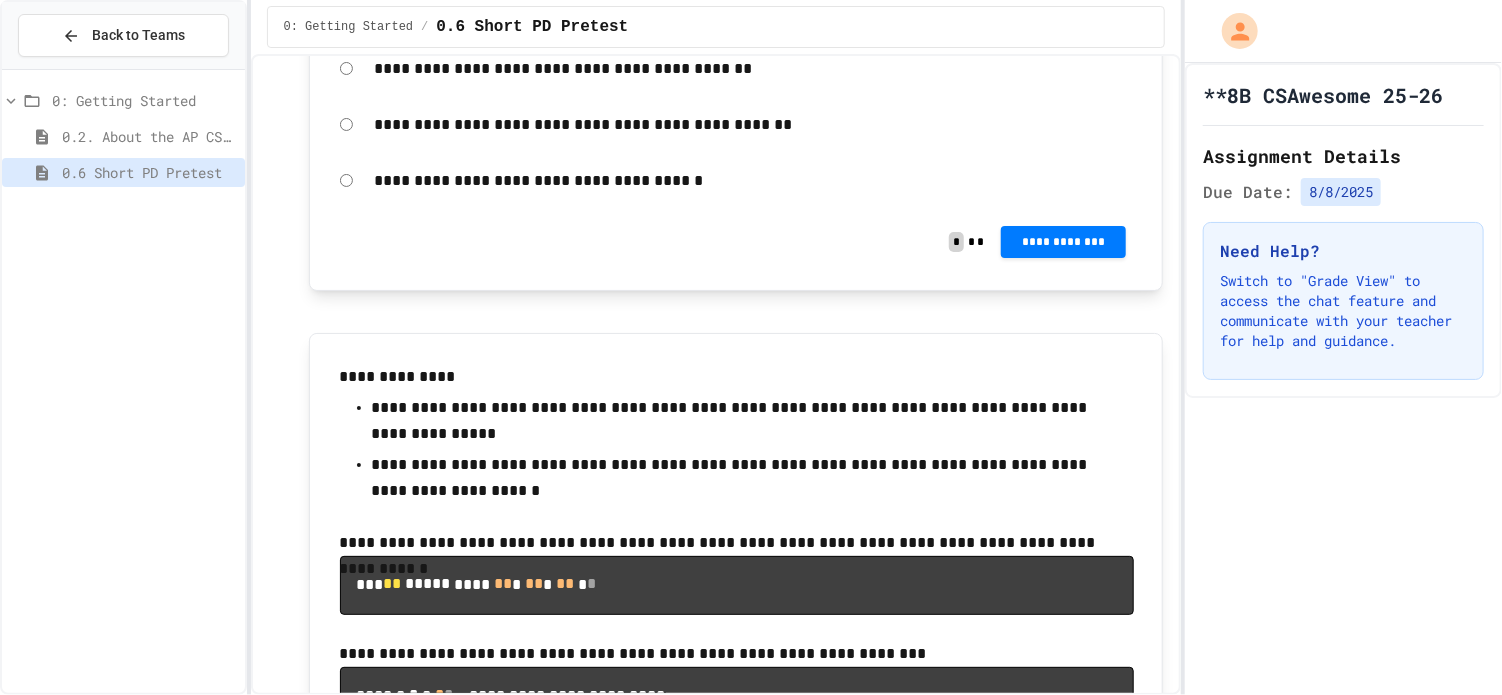 scroll, scrollTop: 11651, scrollLeft: 0, axis: vertical 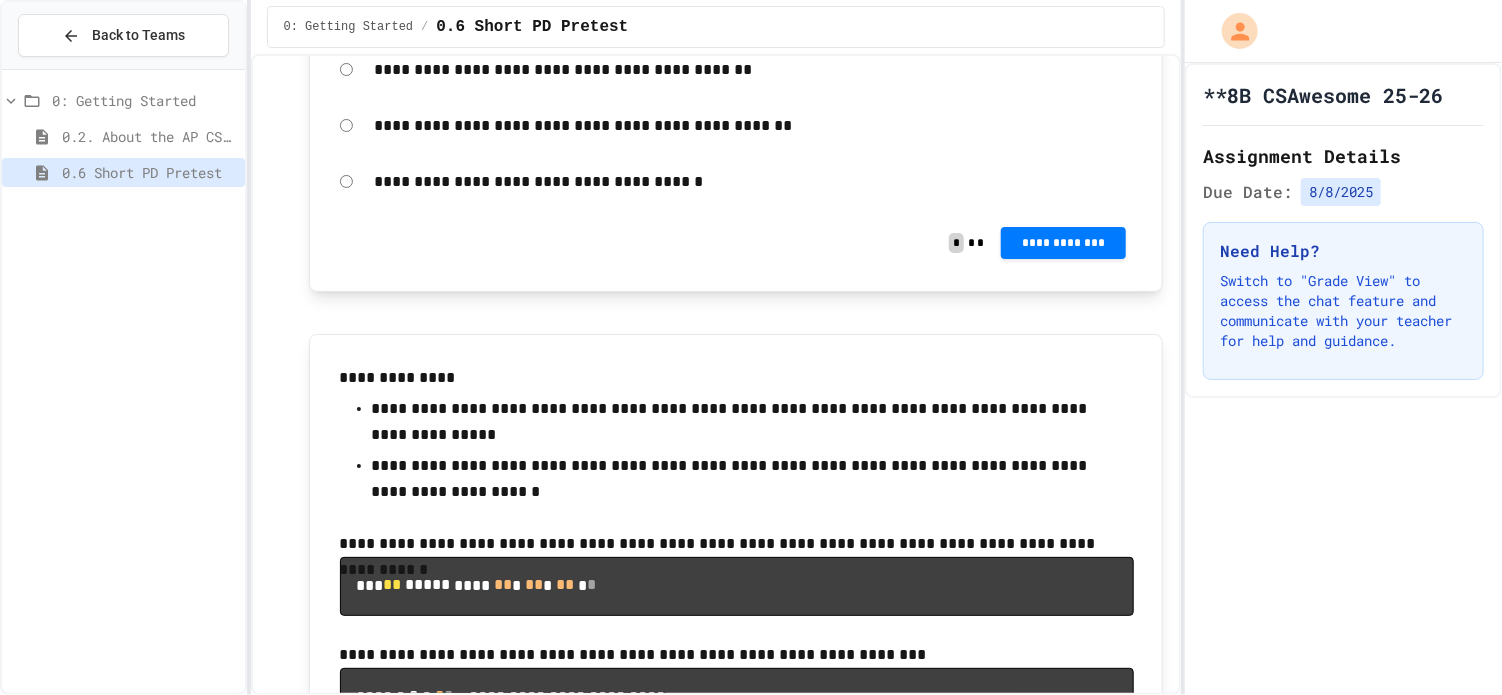 click on "**********" at bounding box center [736, -1009] 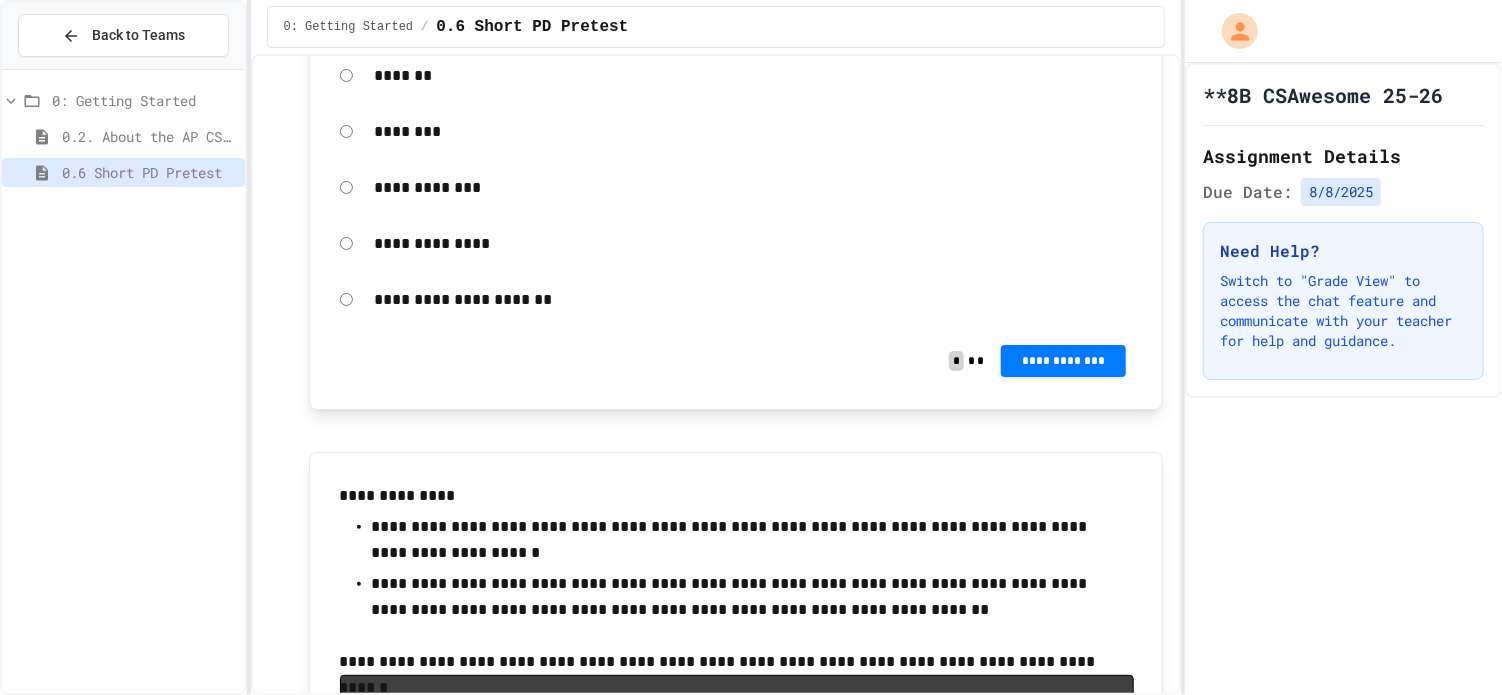 scroll, scrollTop: 12602, scrollLeft: 0, axis: vertical 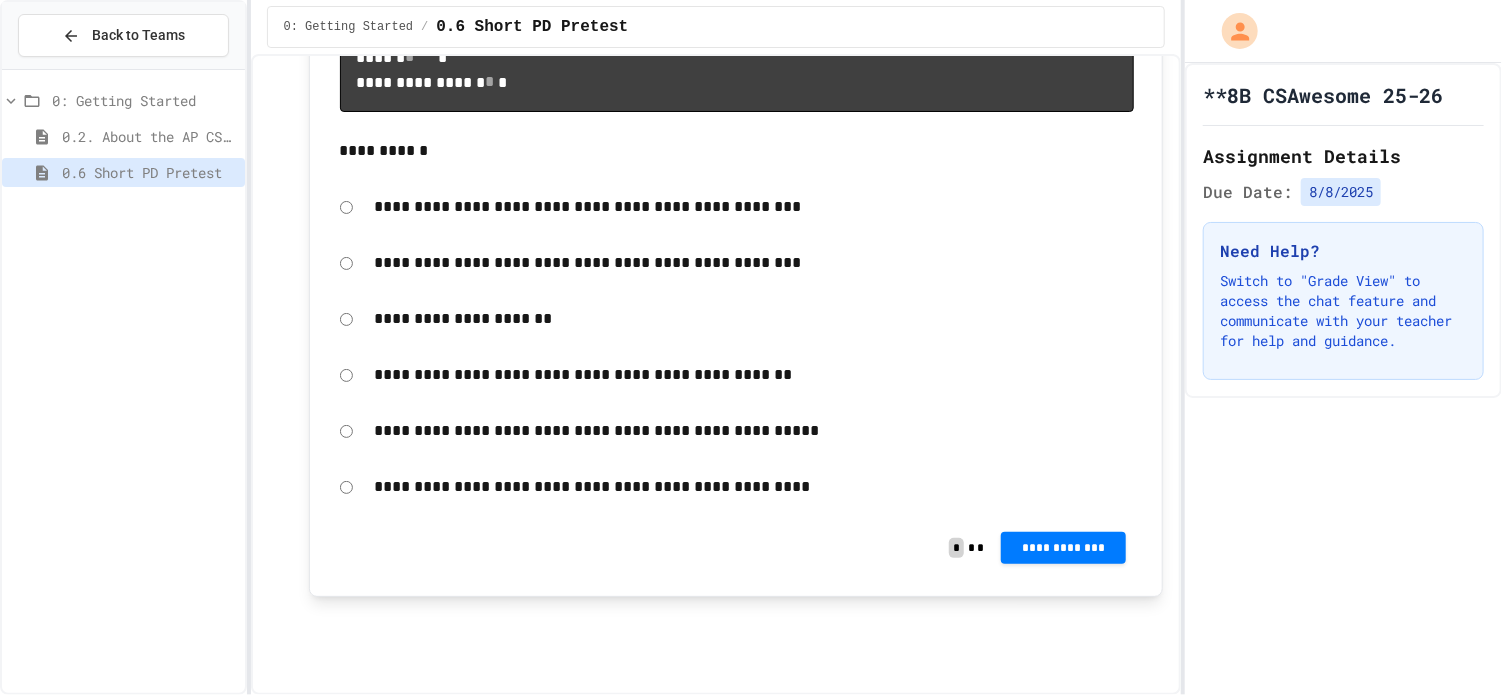 click on "**********" at bounding box center (737, 33) 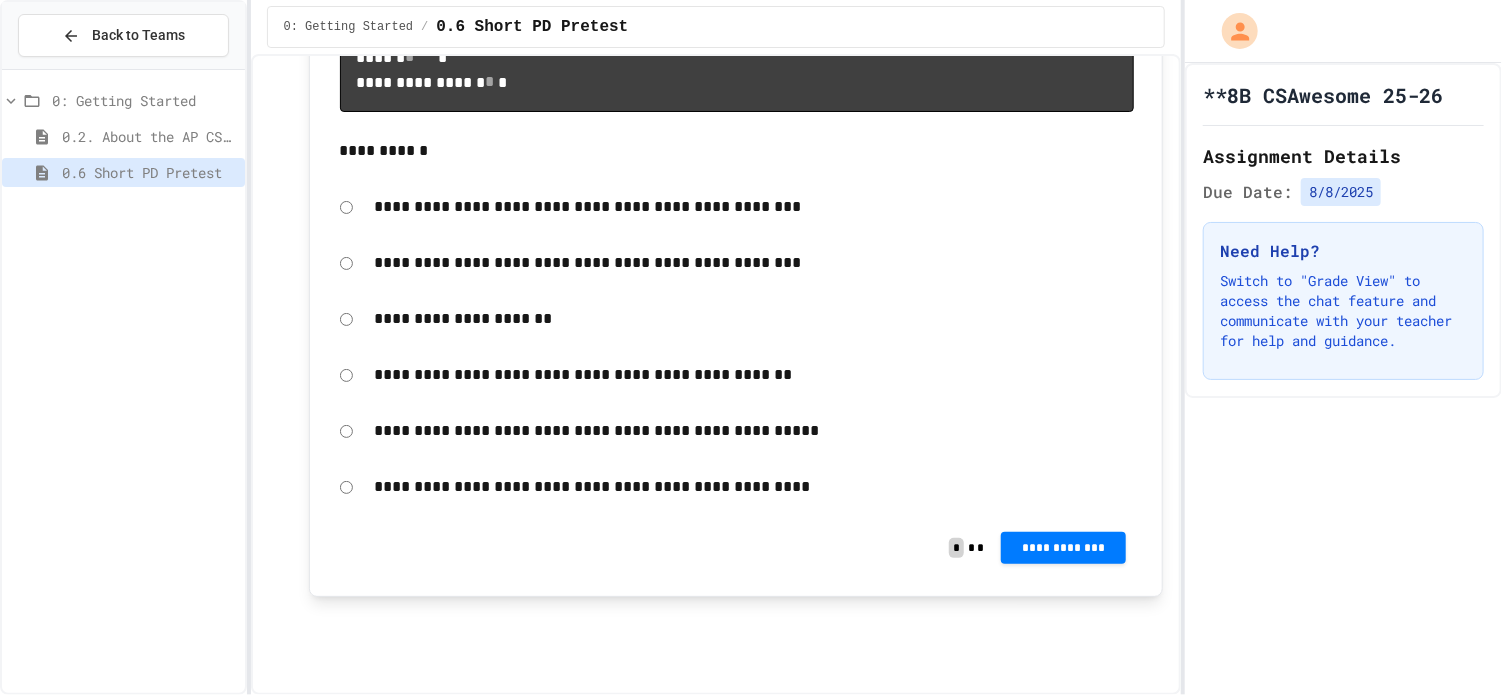 scroll, scrollTop: 14922, scrollLeft: 0, axis: vertical 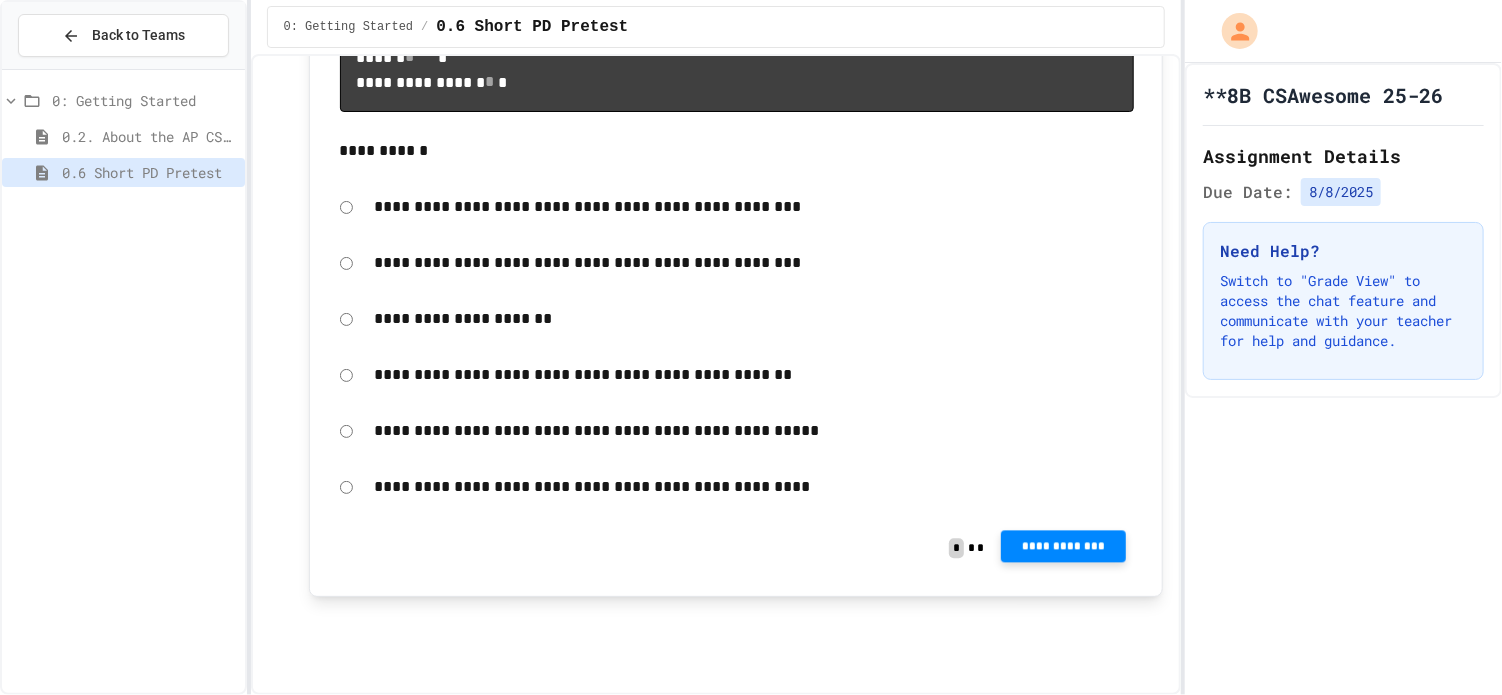 click on "**********" at bounding box center [1064, 546] 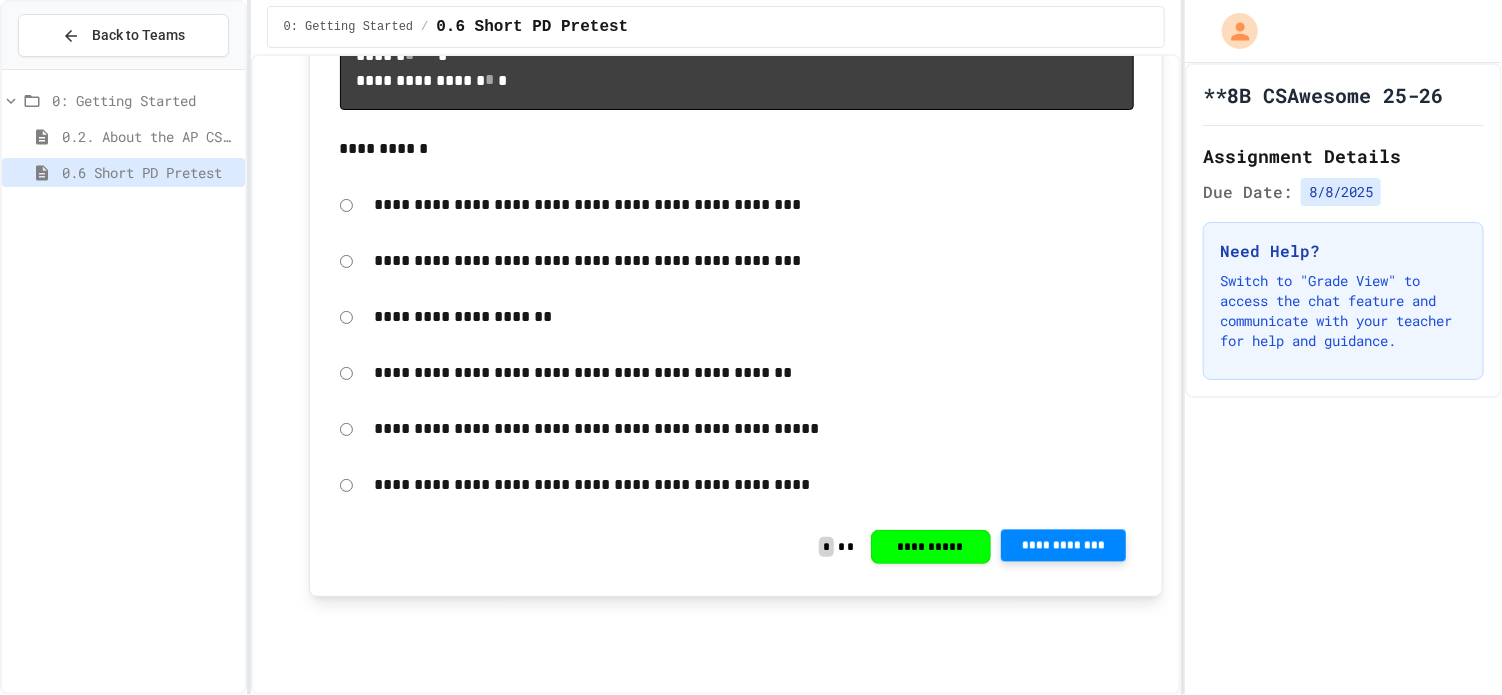 click 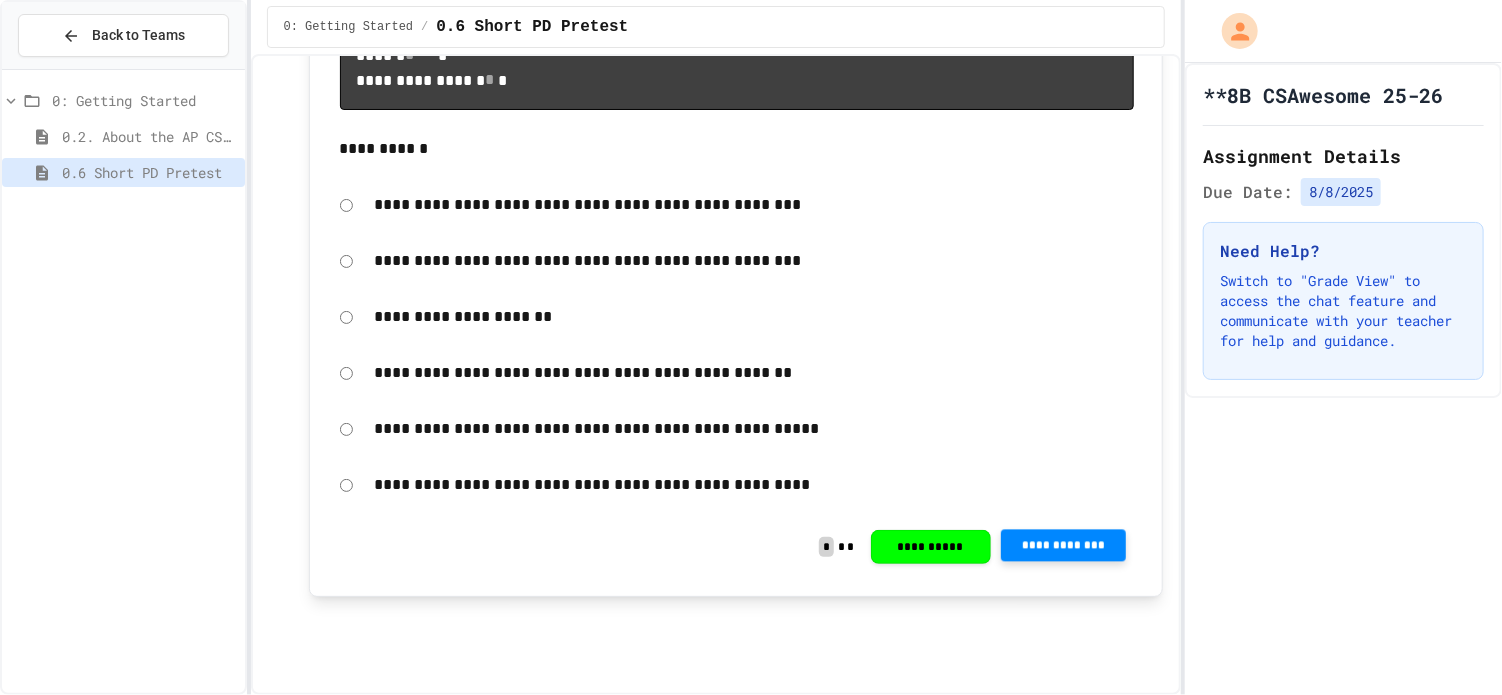 scroll, scrollTop: 14083, scrollLeft: 0, axis: vertical 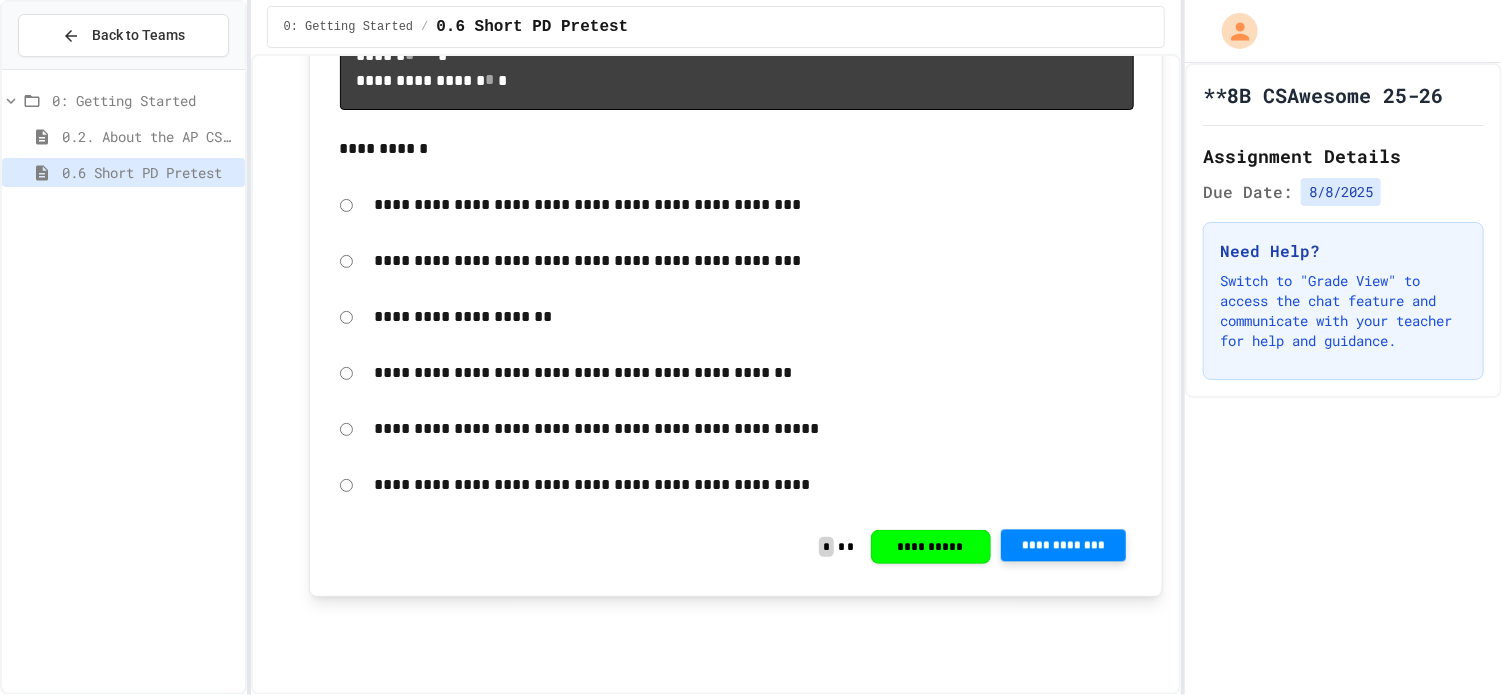 click on "**********" at bounding box center [1064, -363] 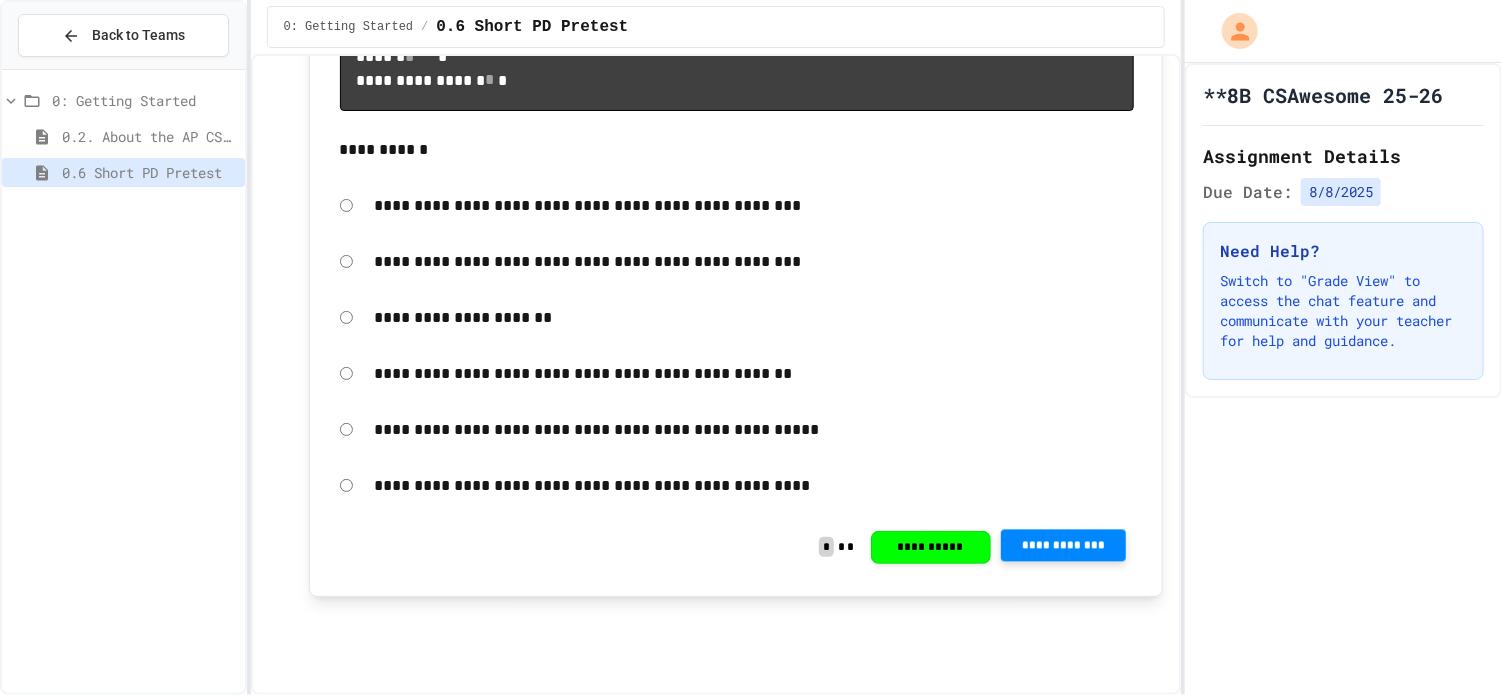 click 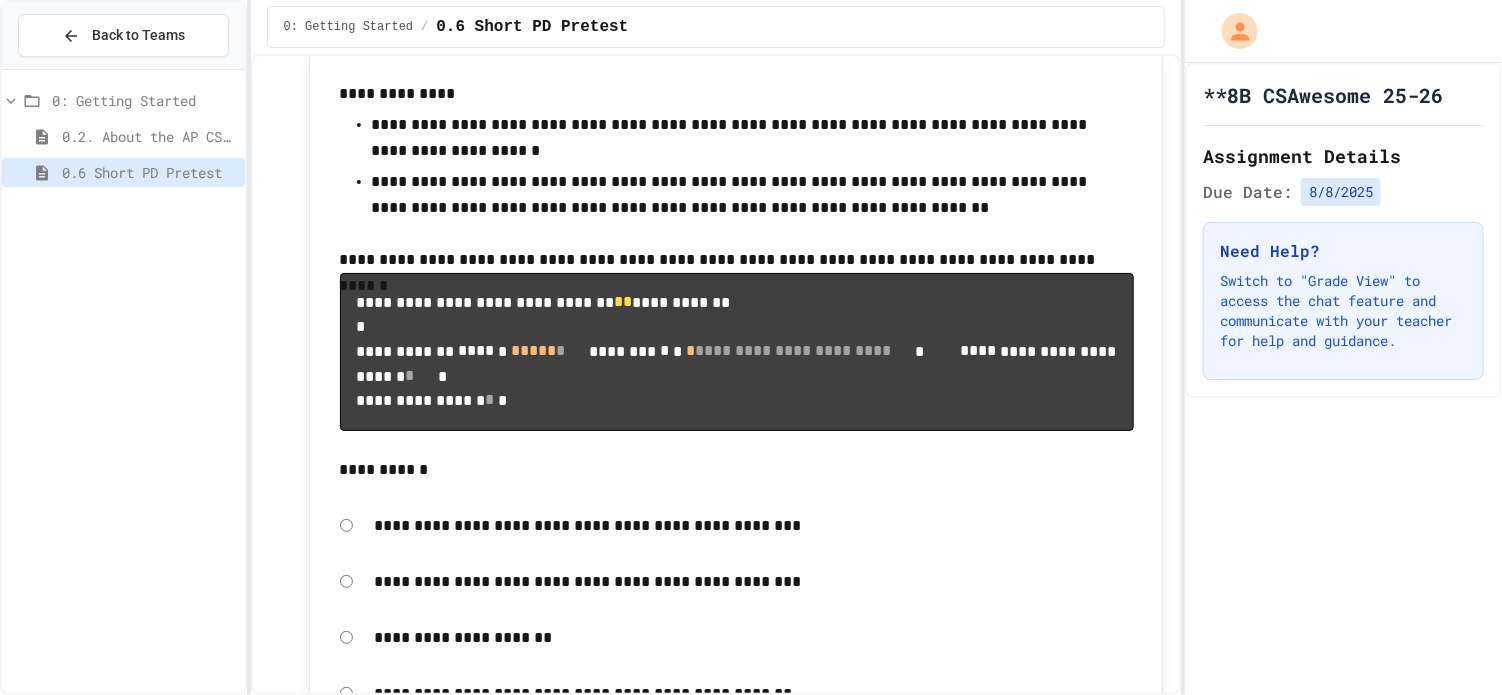 scroll, scrollTop: 13000, scrollLeft: 0, axis: vertical 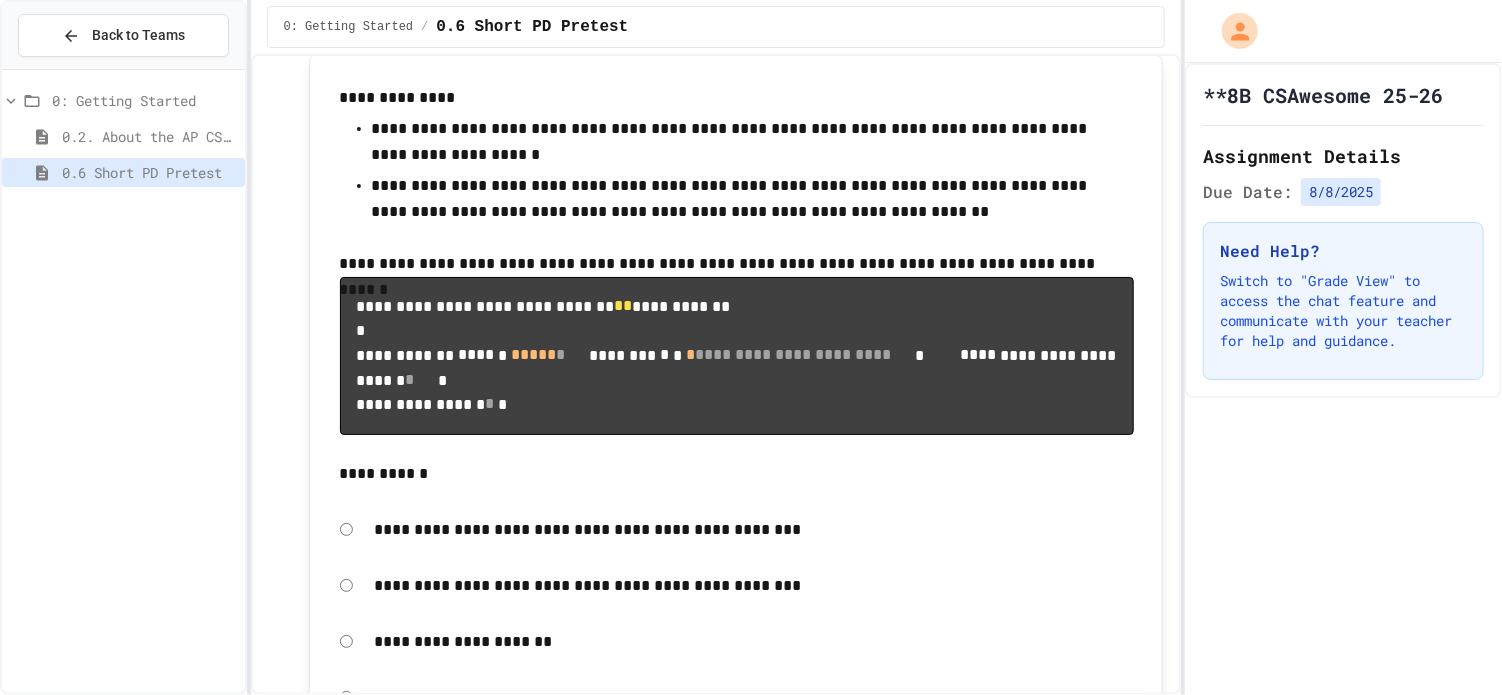 click on "**********" at bounding box center (1064, -1108) 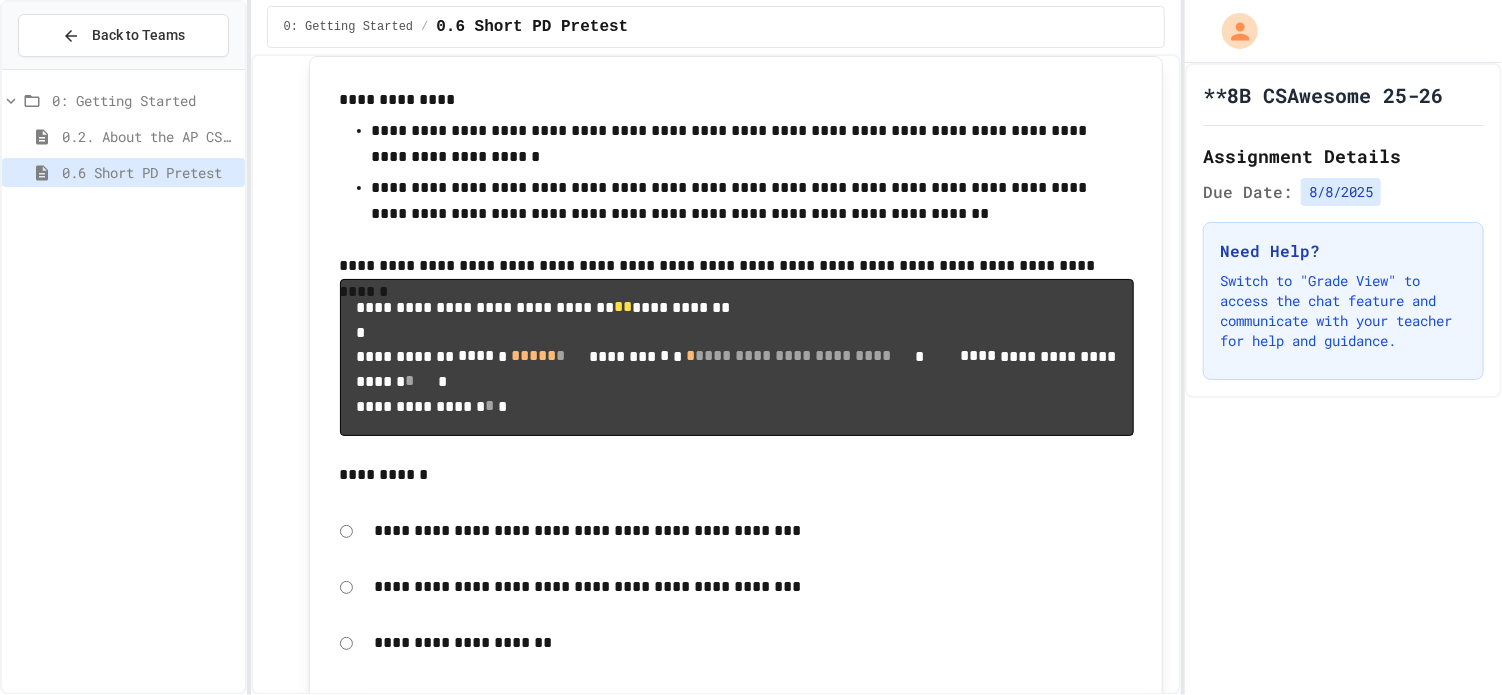 click on "Score 0 / 1 0 %" at bounding box center (751, 840) 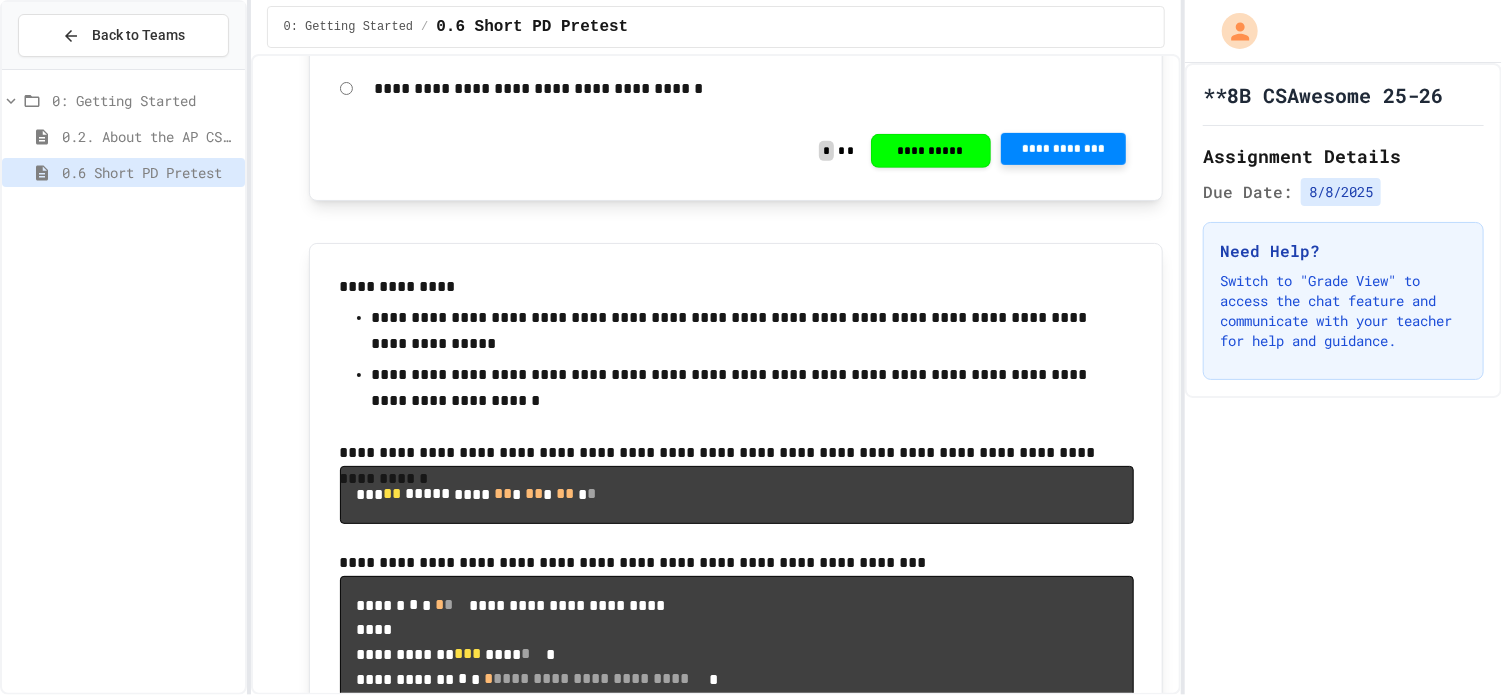 scroll, scrollTop: 11739, scrollLeft: 0, axis: vertical 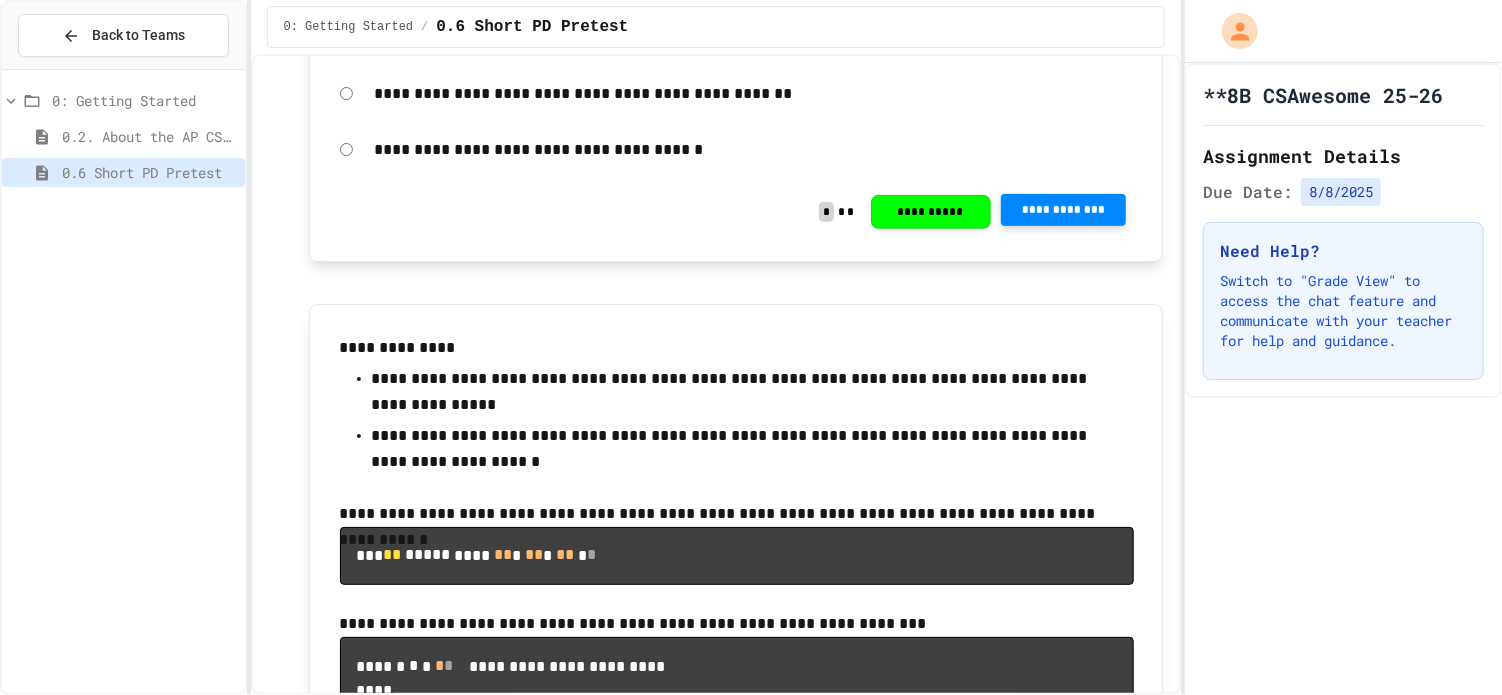 click on "**********" at bounding box center [1064, -756] 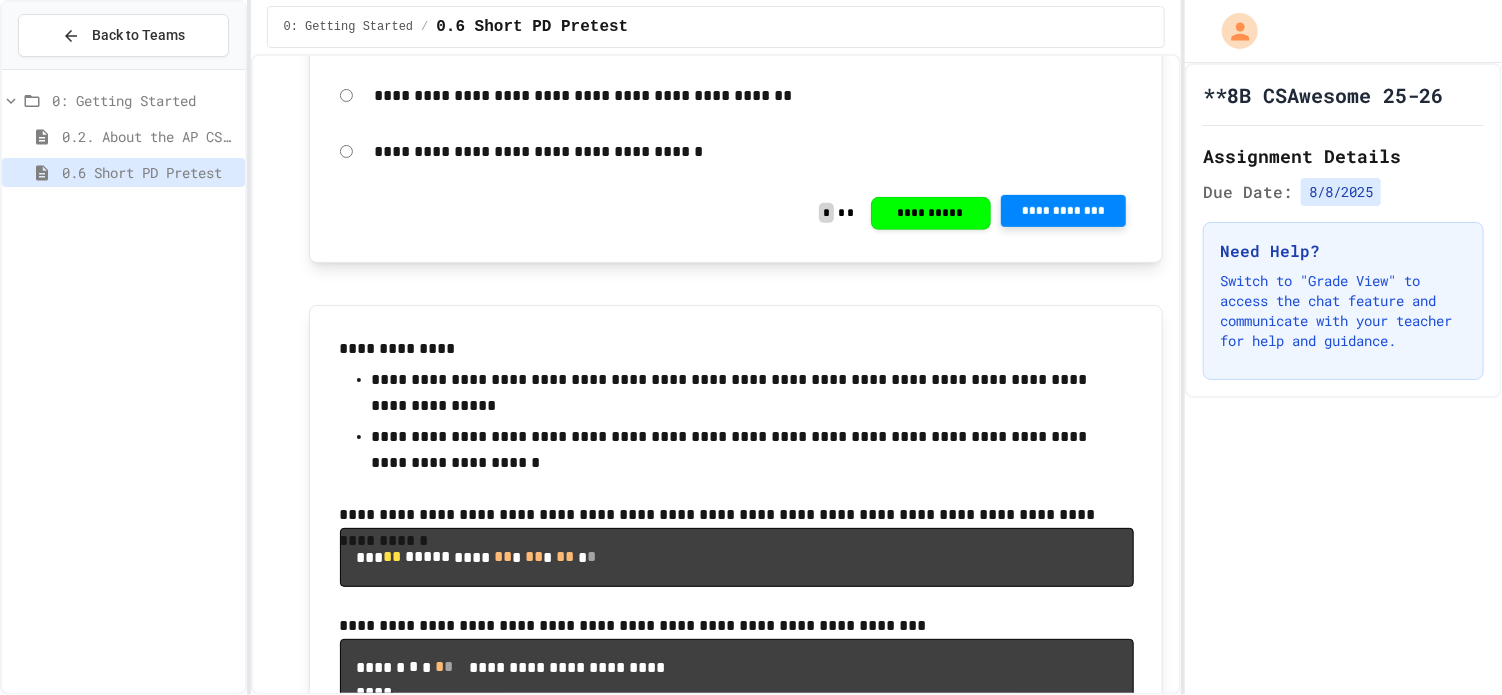 click 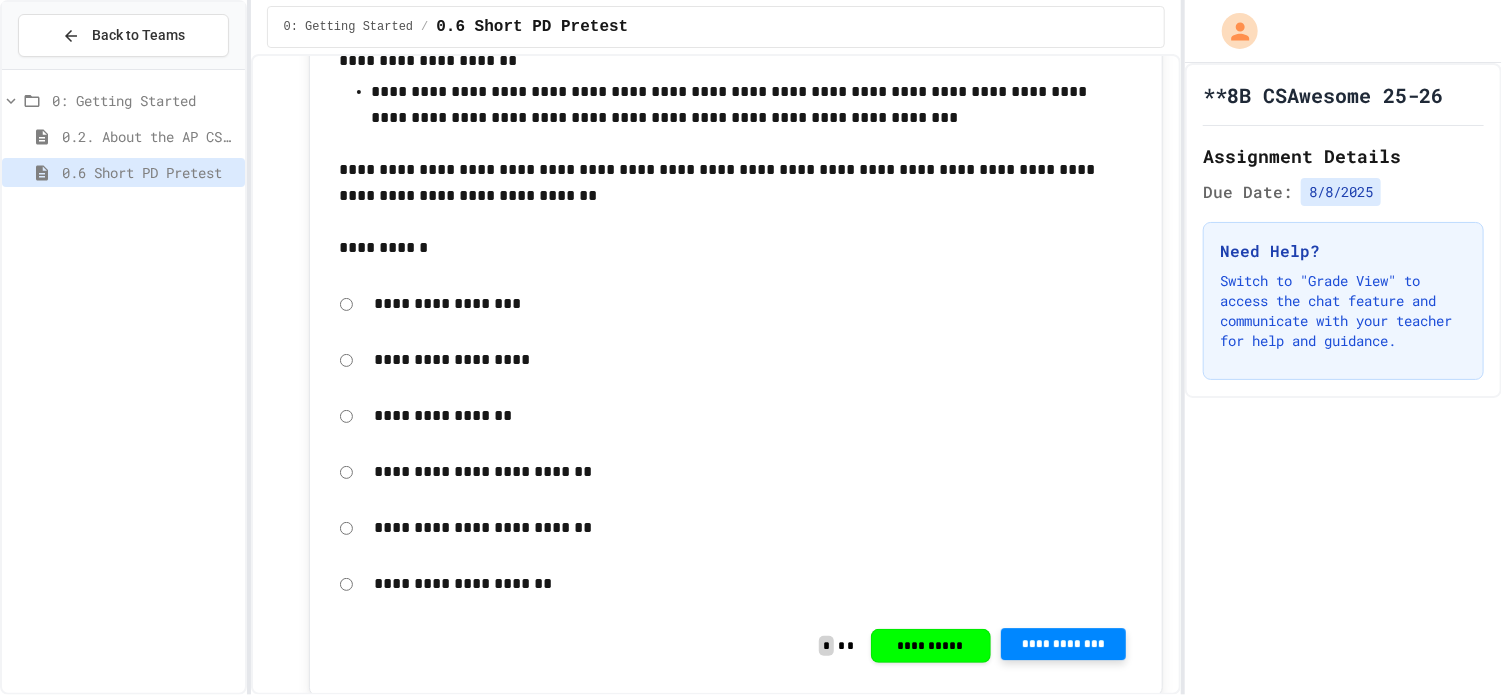 scroll, scrollTop: 10279, scrollLeft: 0, axis: vertical 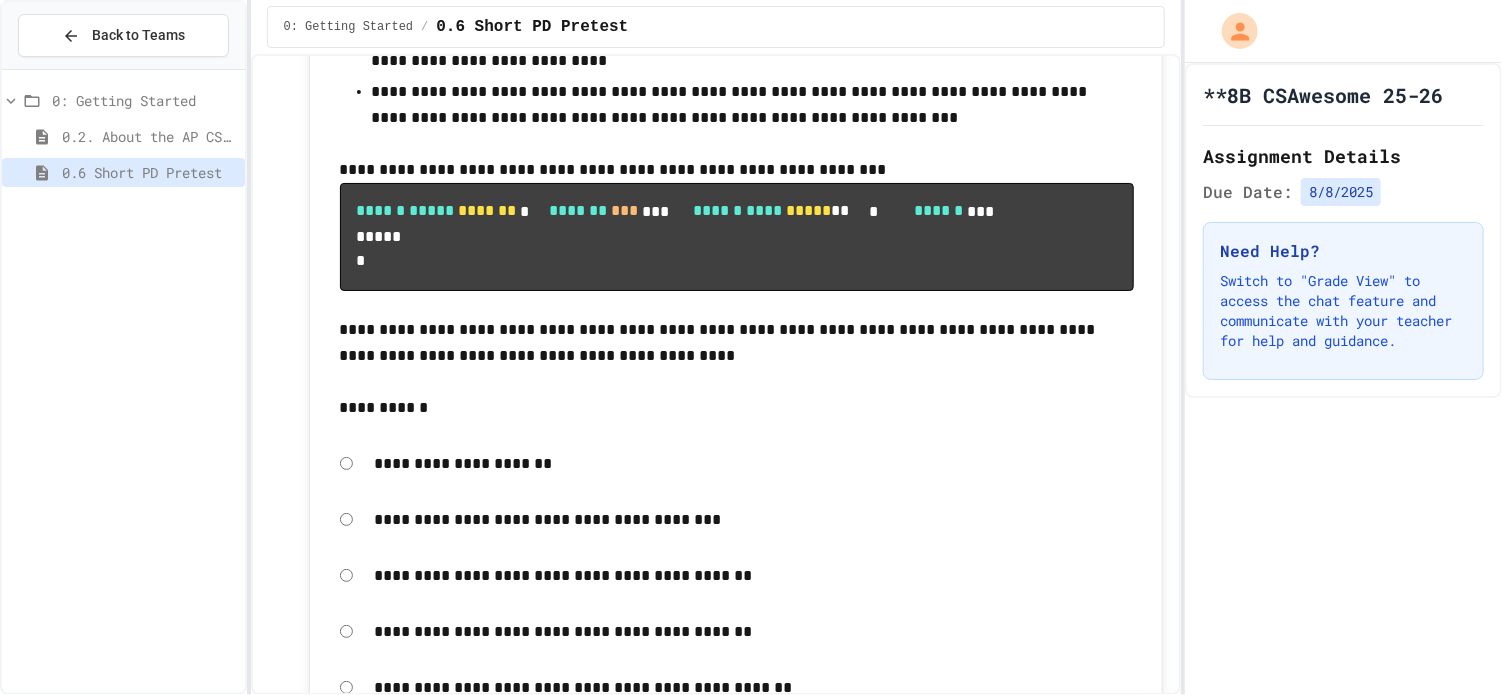 click on "**********" at bounding box center (1064, -885) 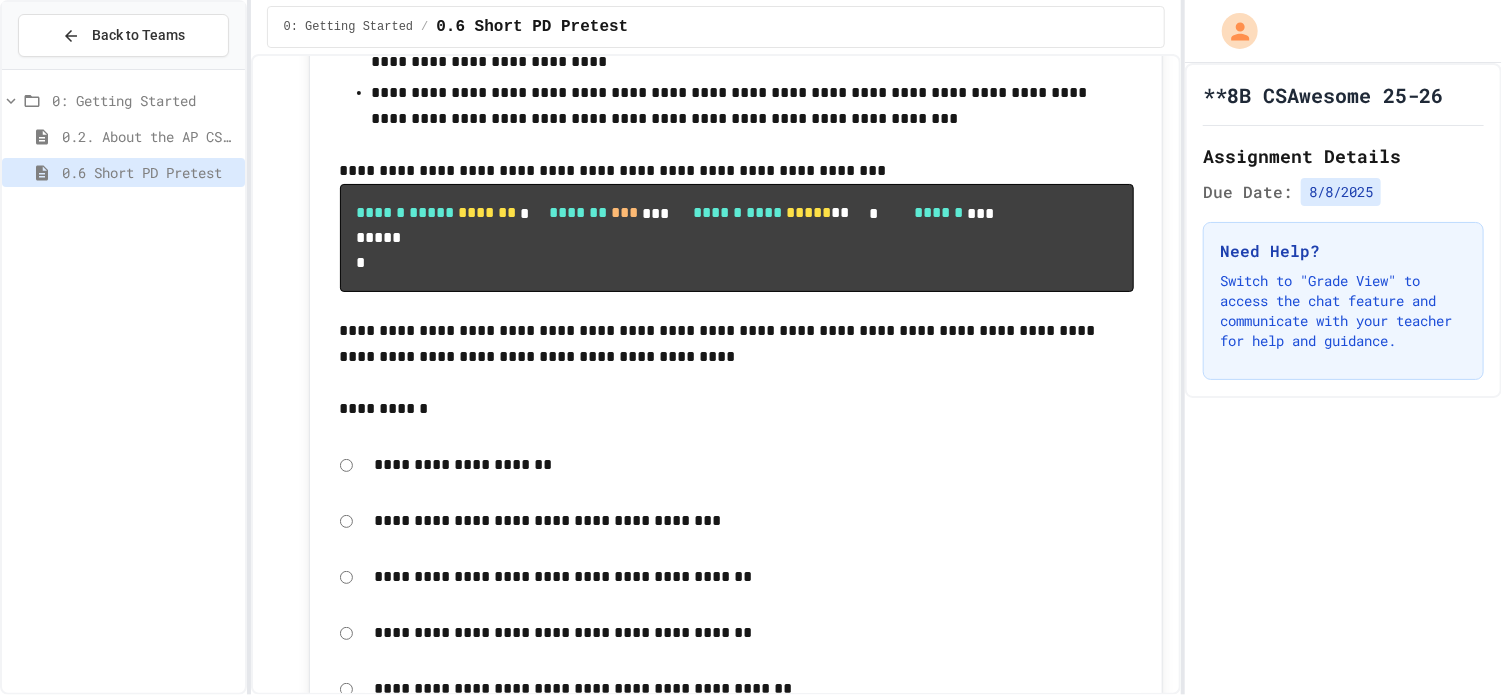 click 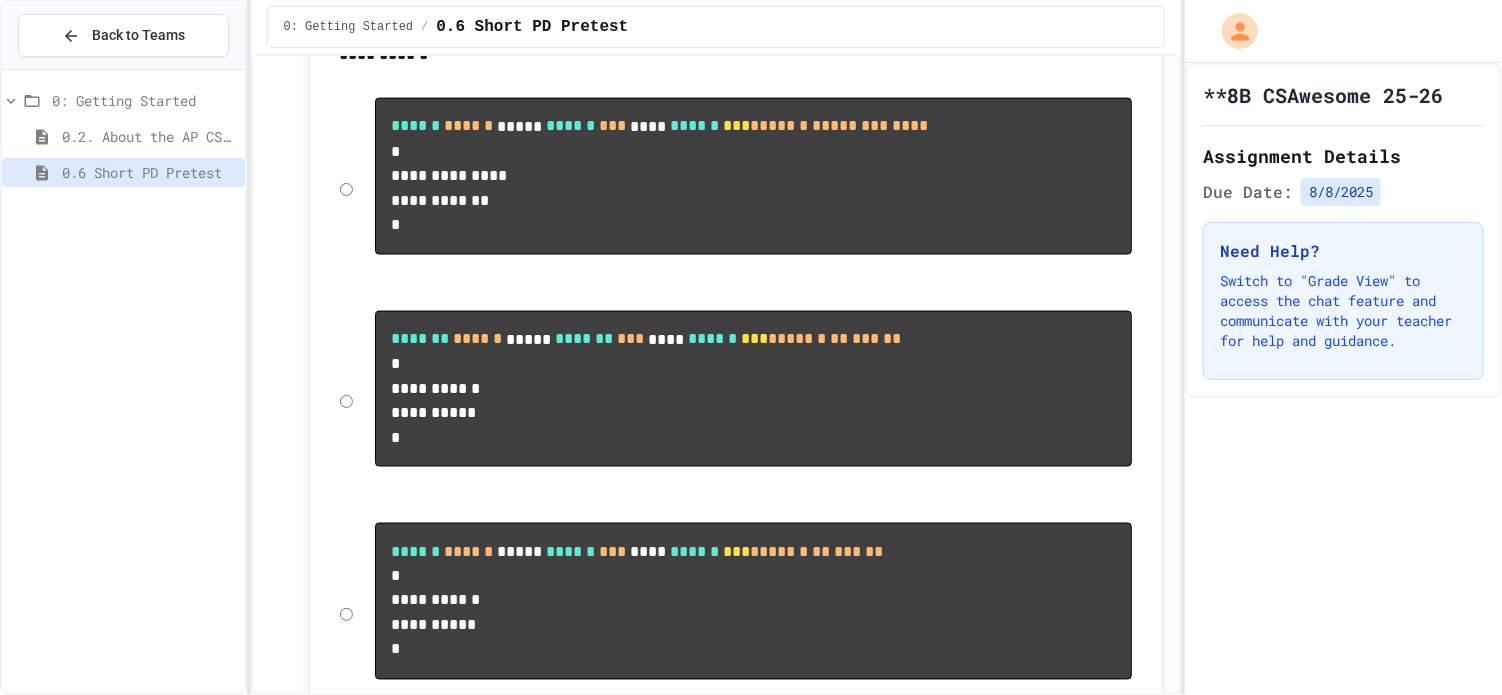 scroll, scrollTop: 8972, scrollLeft: 0, axis: vertical 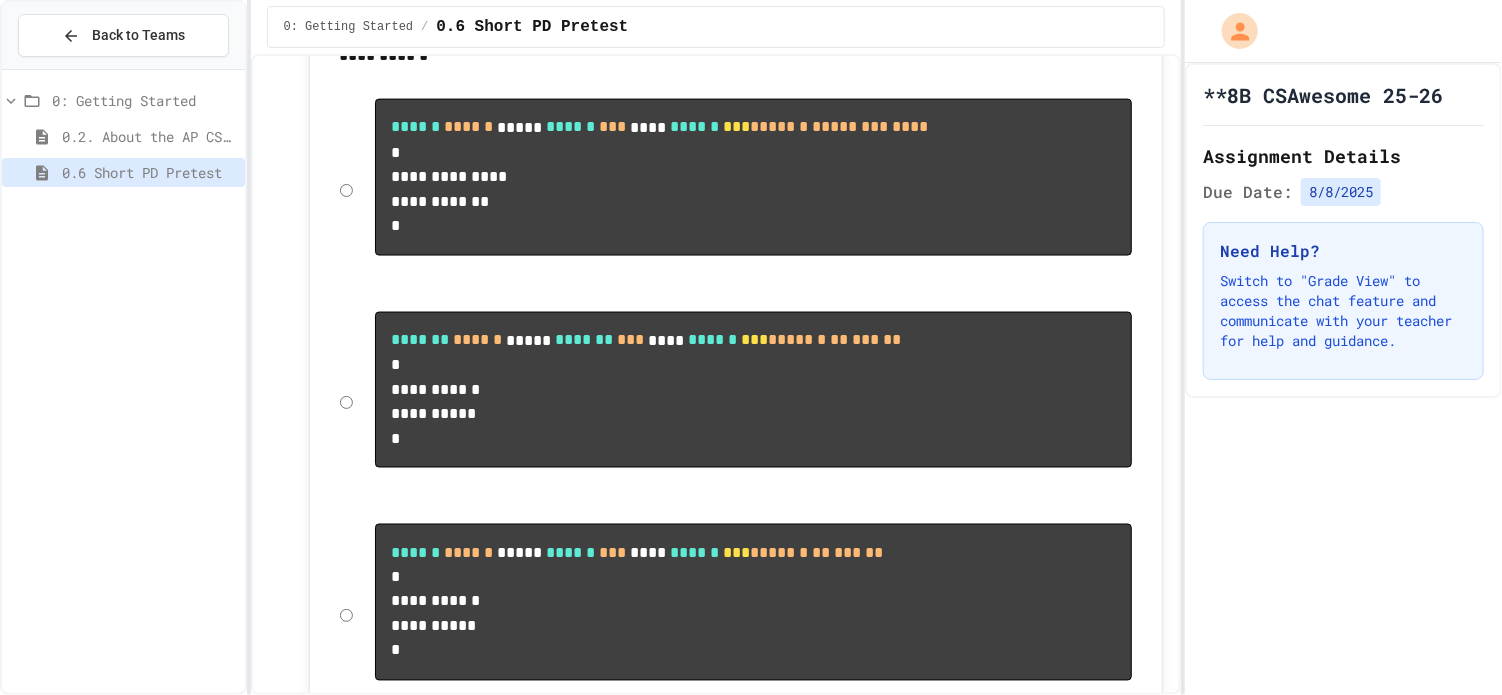 click on "**********" at bounding box center (1064, -437) 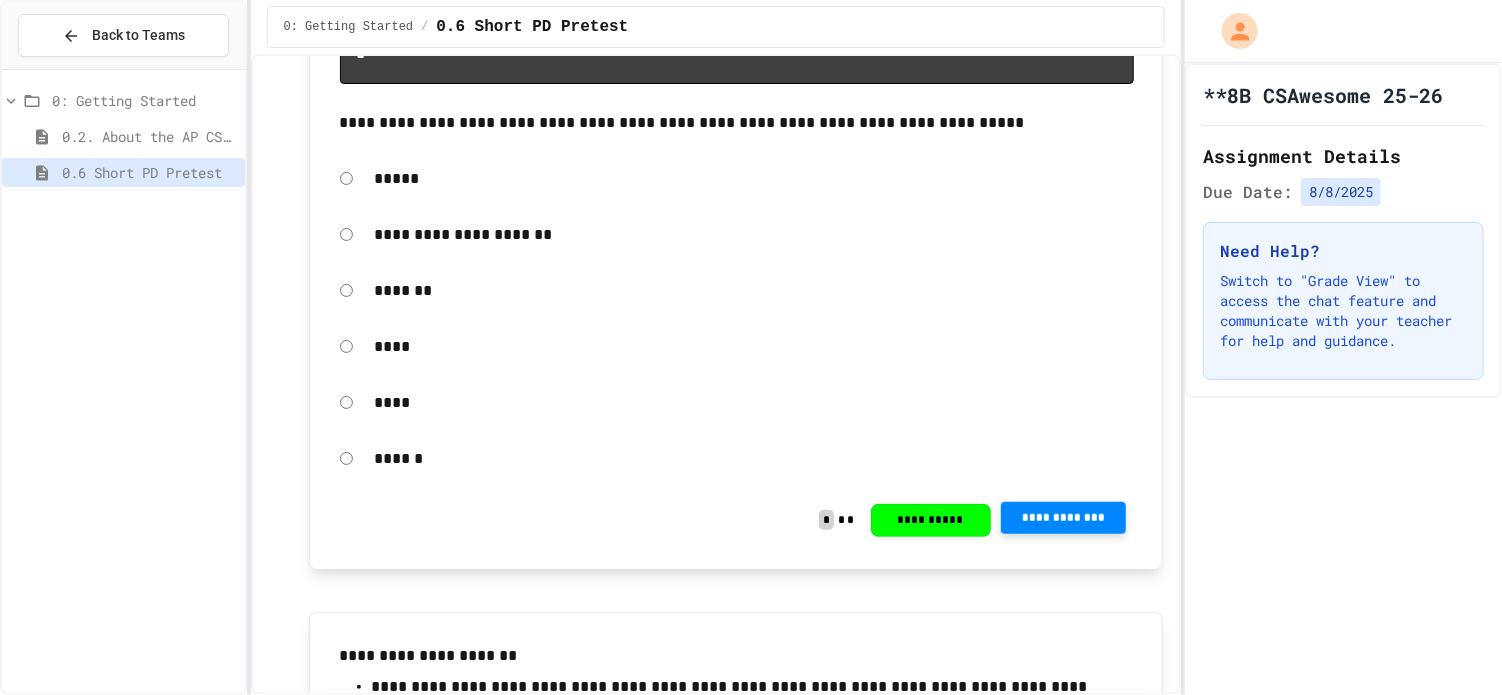 scroll, scrollTop: 8018, scrollLeft: 0, axis: vertical 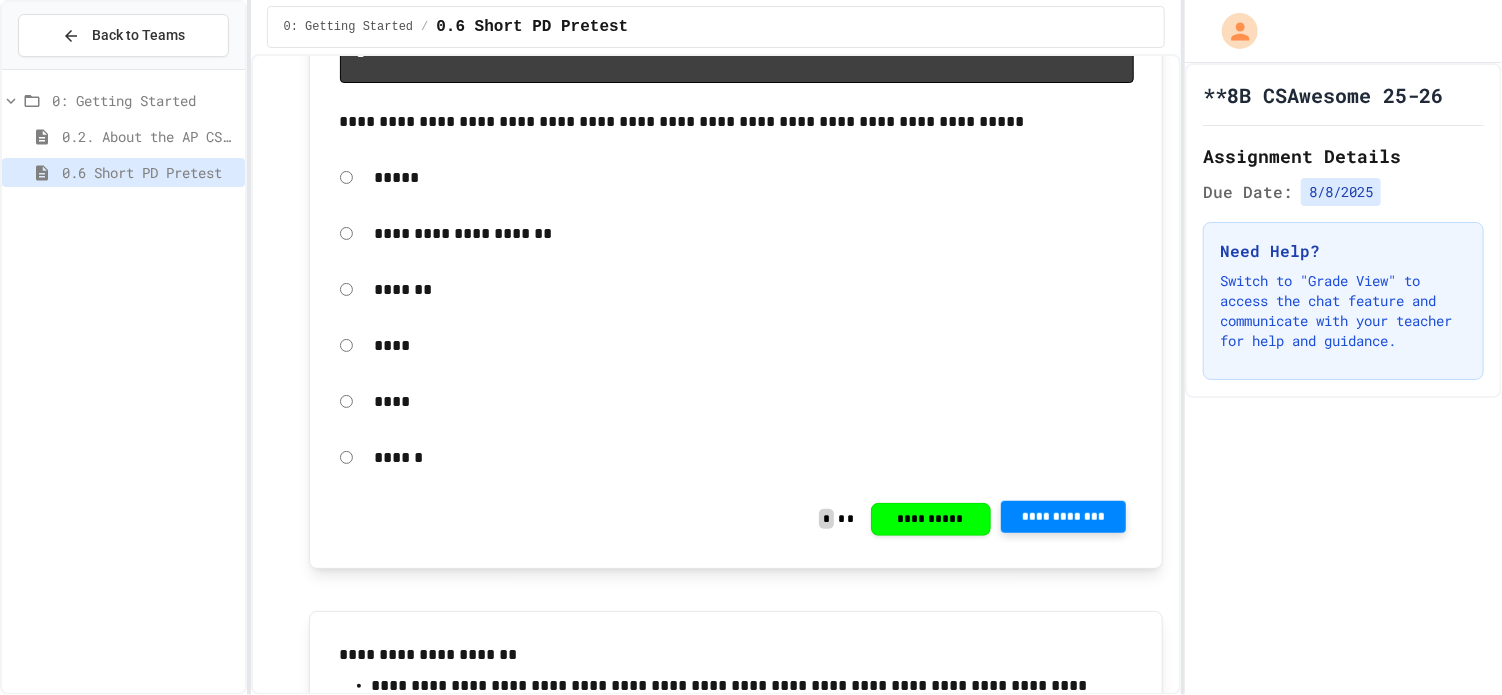 click on "**********" at bounding box center (1064, -358) 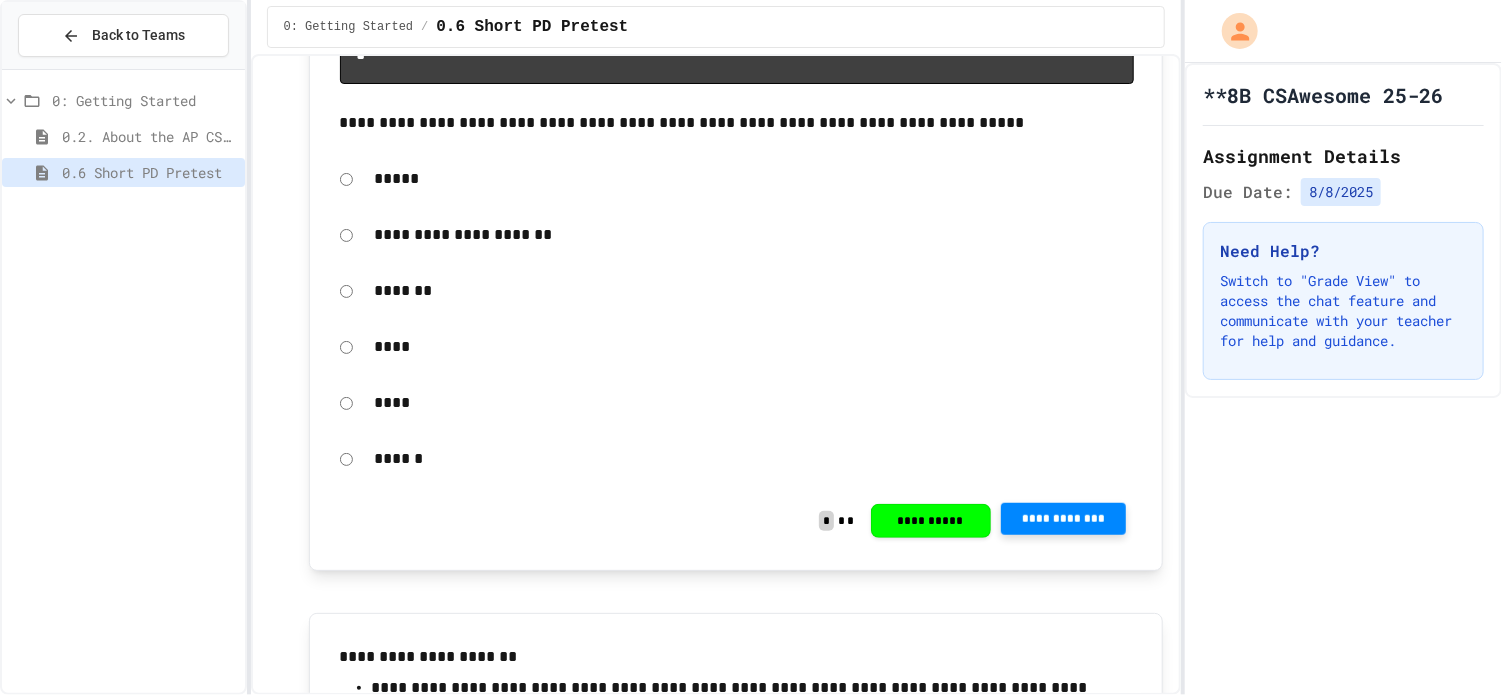 click at bounding box center [1390, 730] 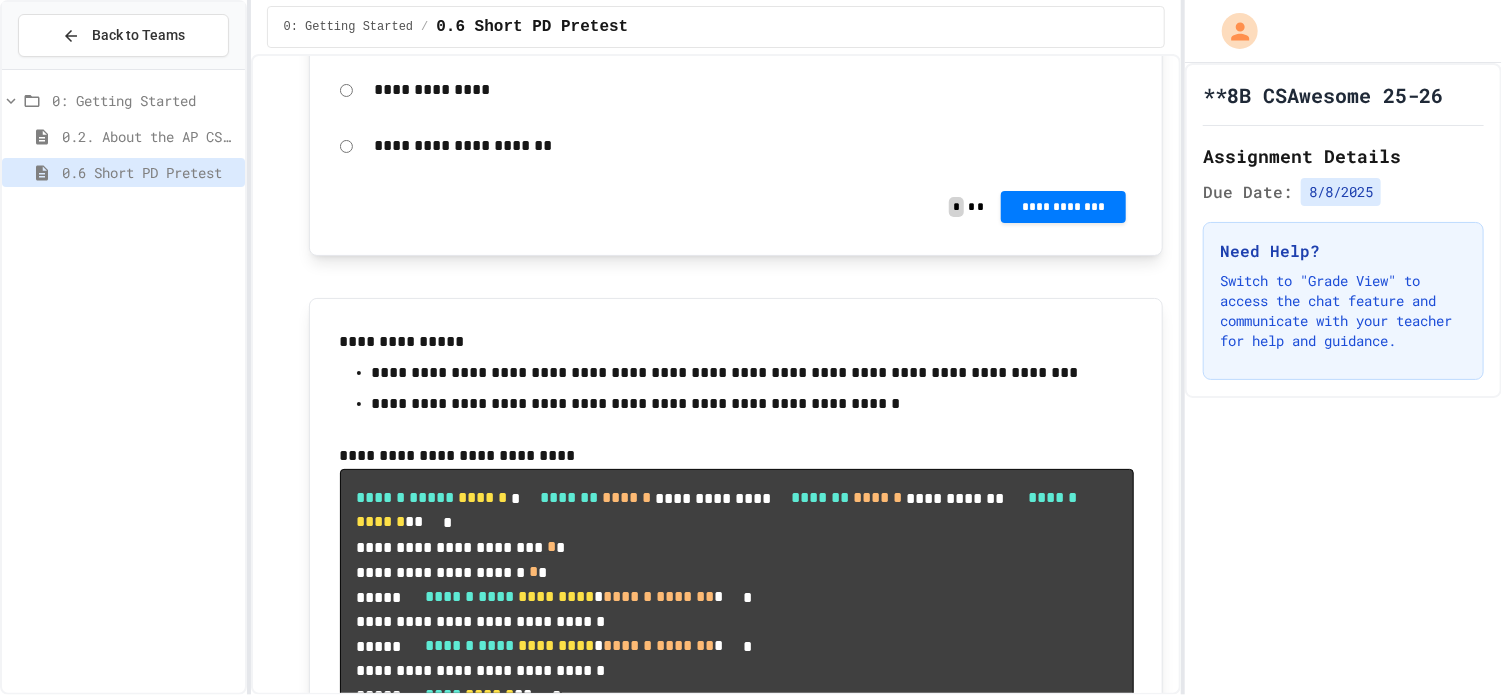 scroll, scrollTop: 3584, scrollLeft: 0, axis: vertical 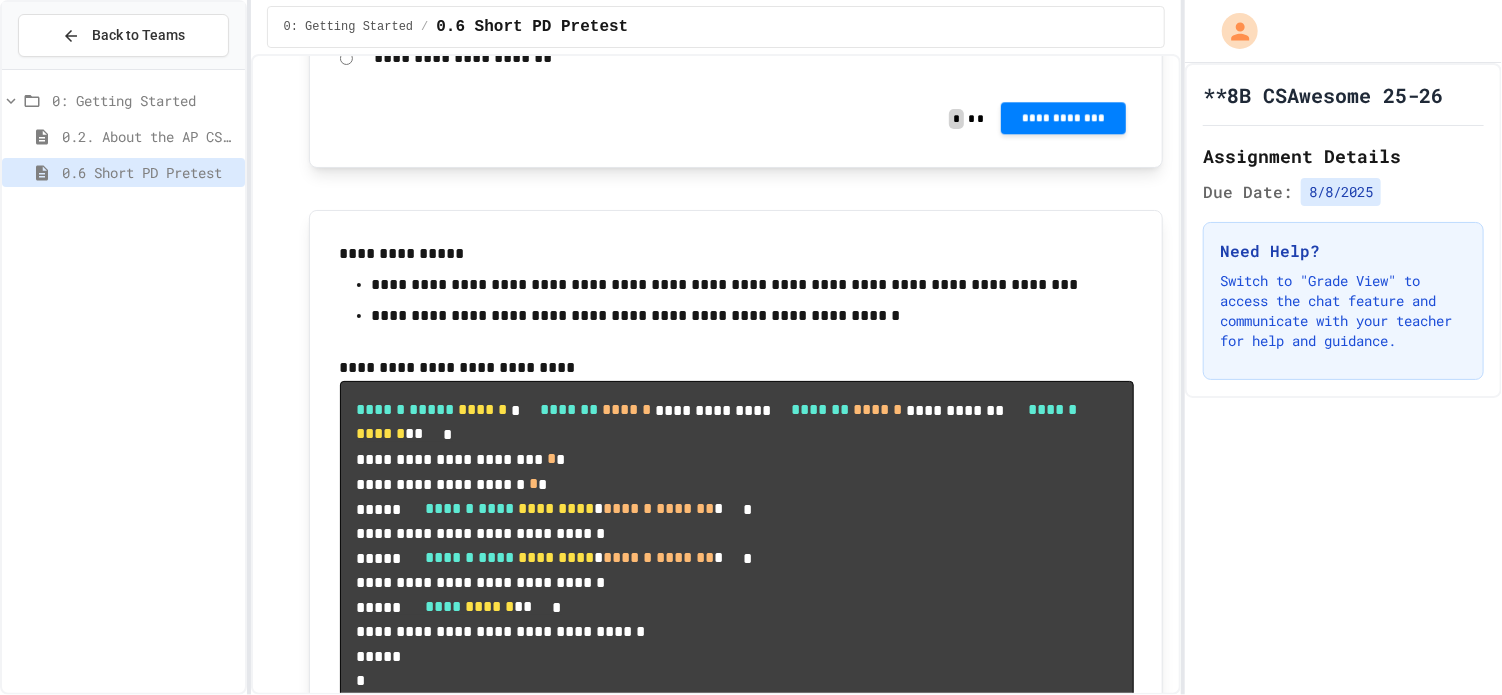 click on "**********" at bounding box center [1064, 118] 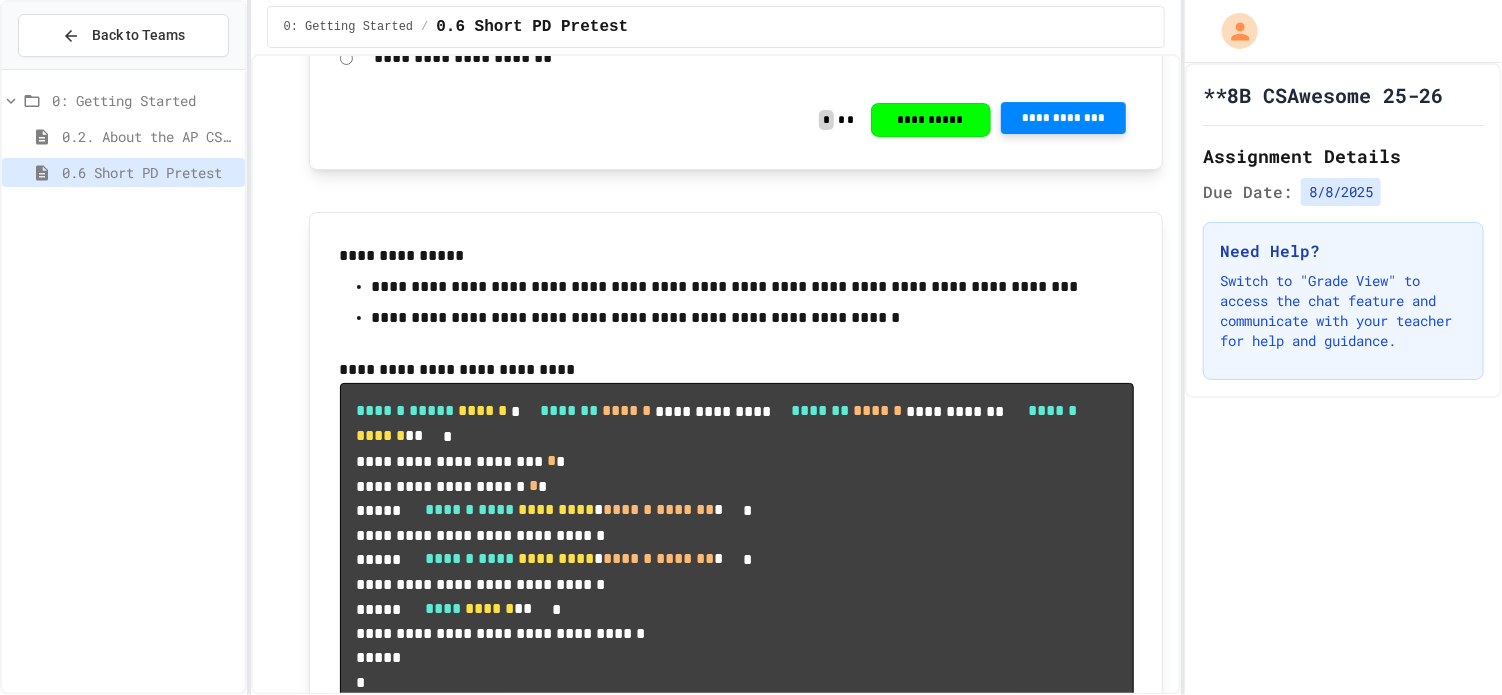 click 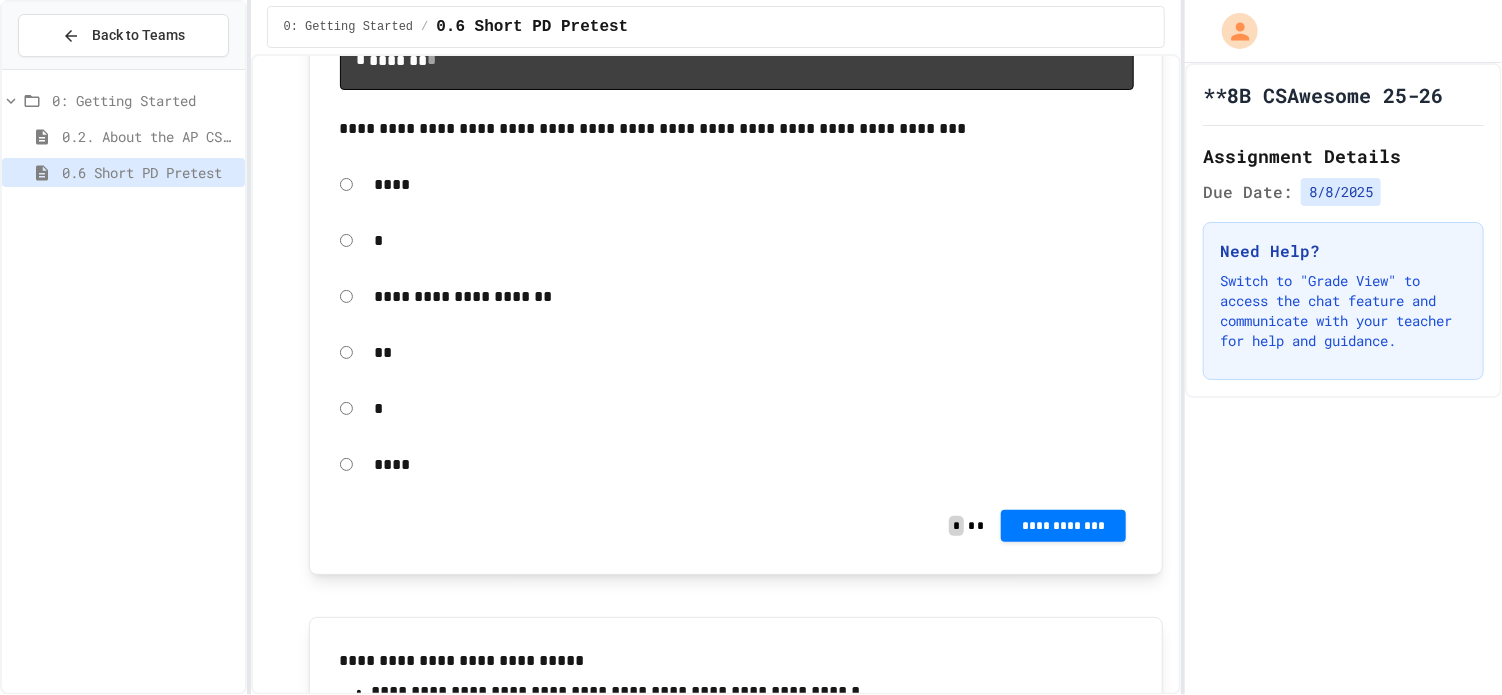 scroll, scrollTop: 2013, scrollLeft: 0, axis: vertical 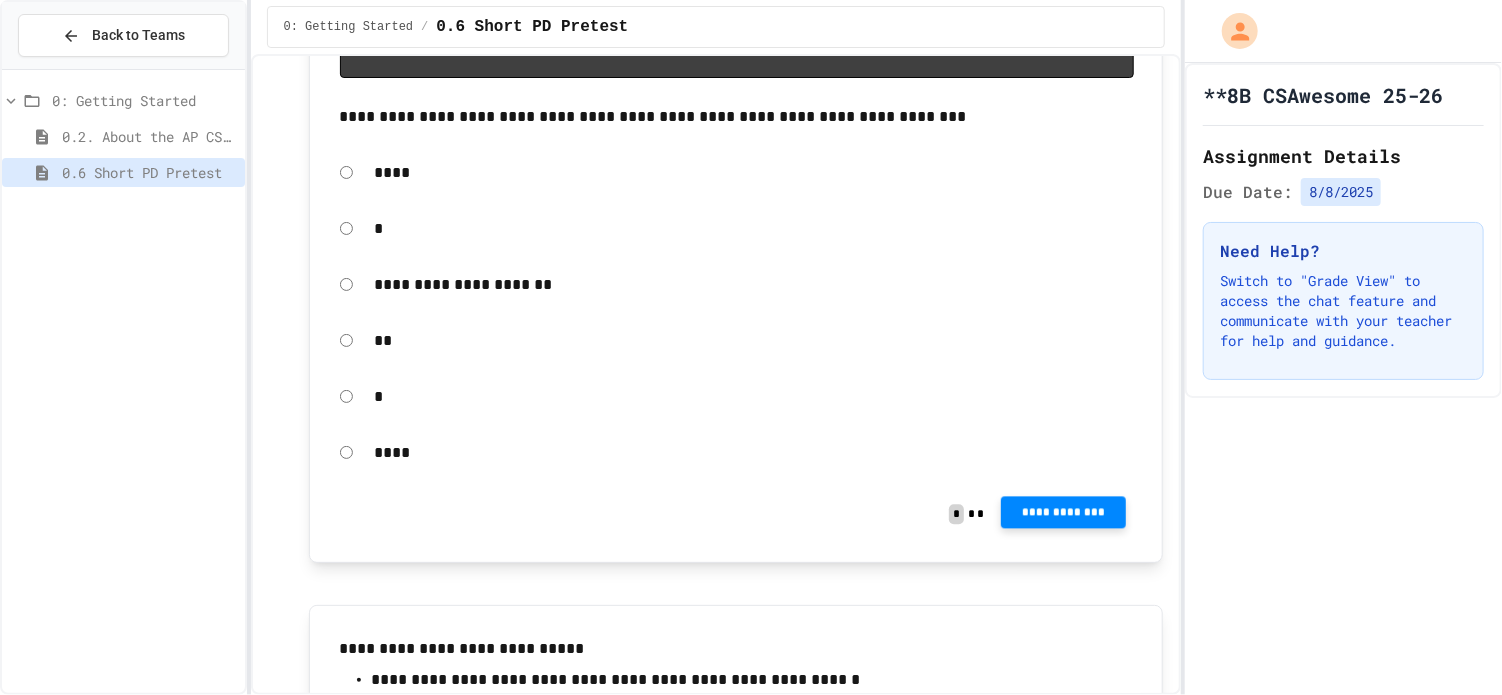 click on "**********" at bounding box center (1064, 512) 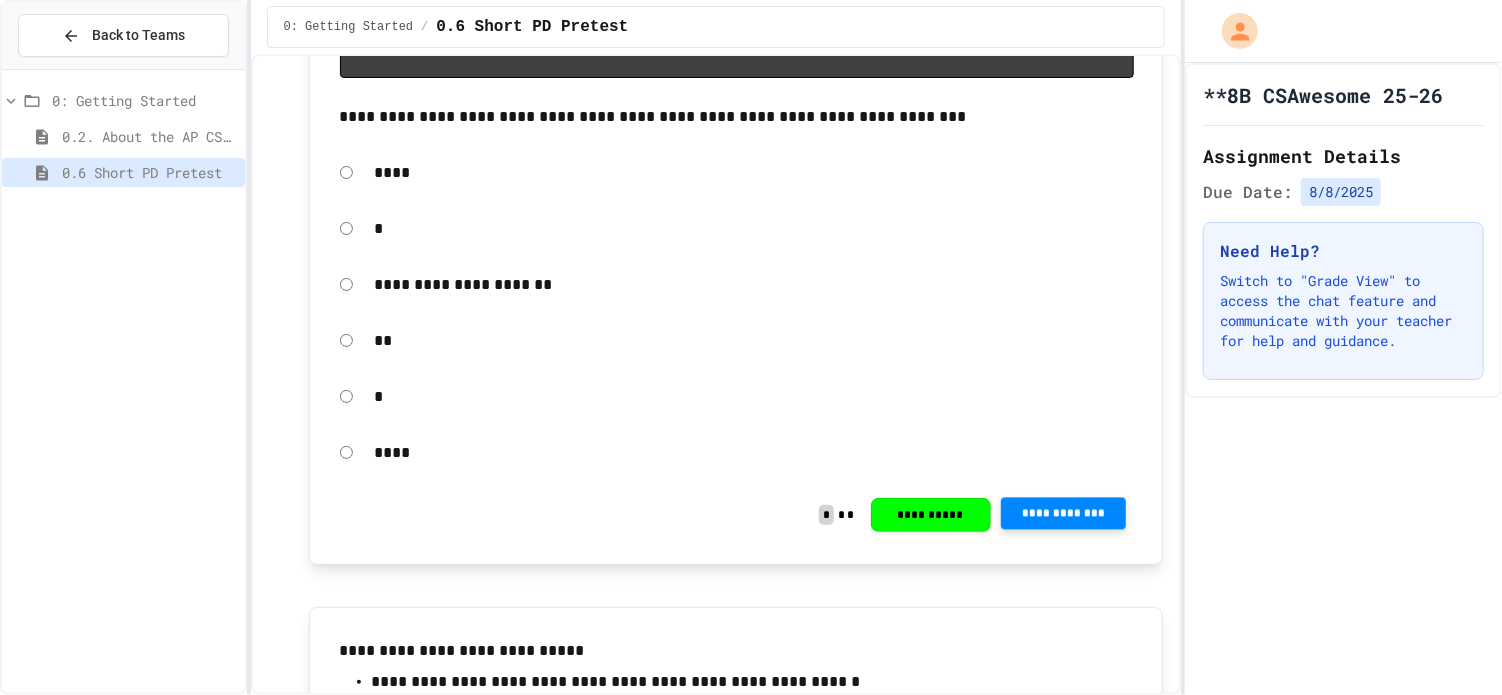 click 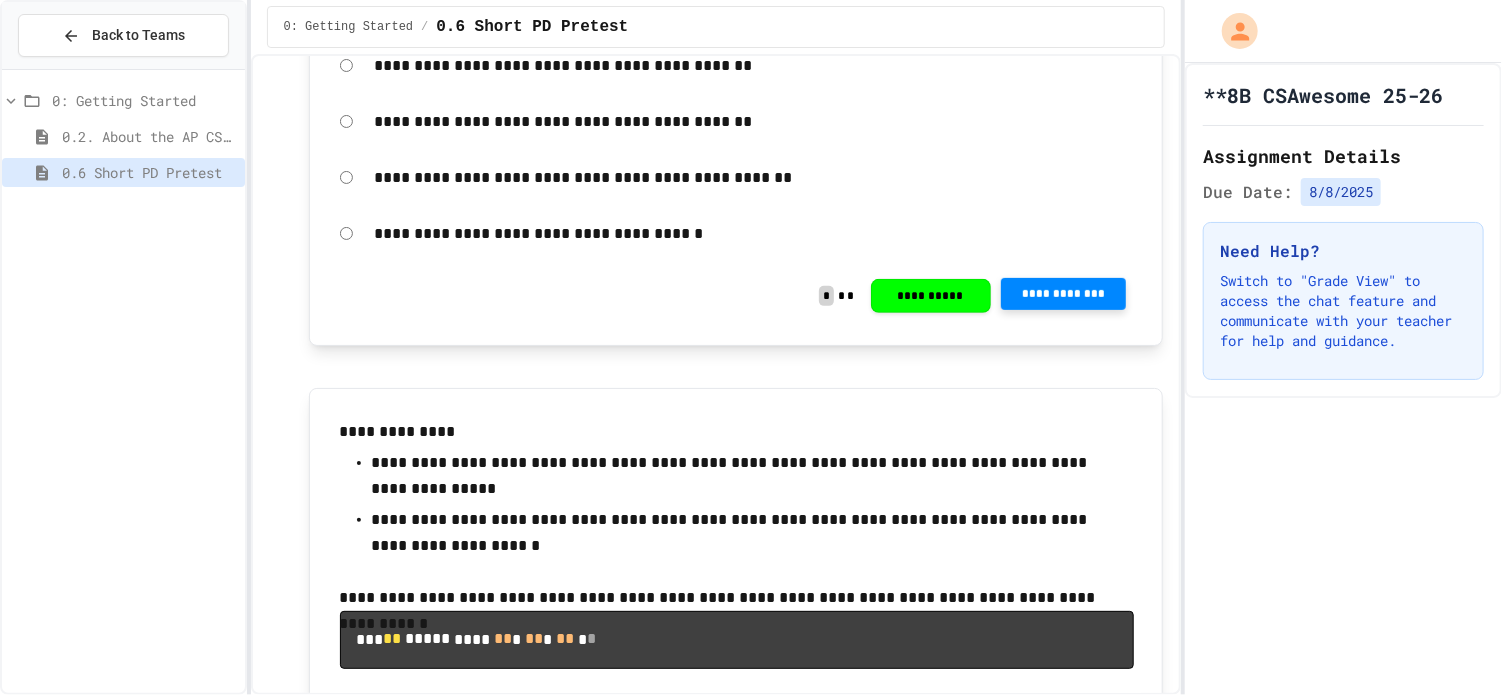 scroll, scrollTop: 11423, scrollLeft: 0, axis: vertical 